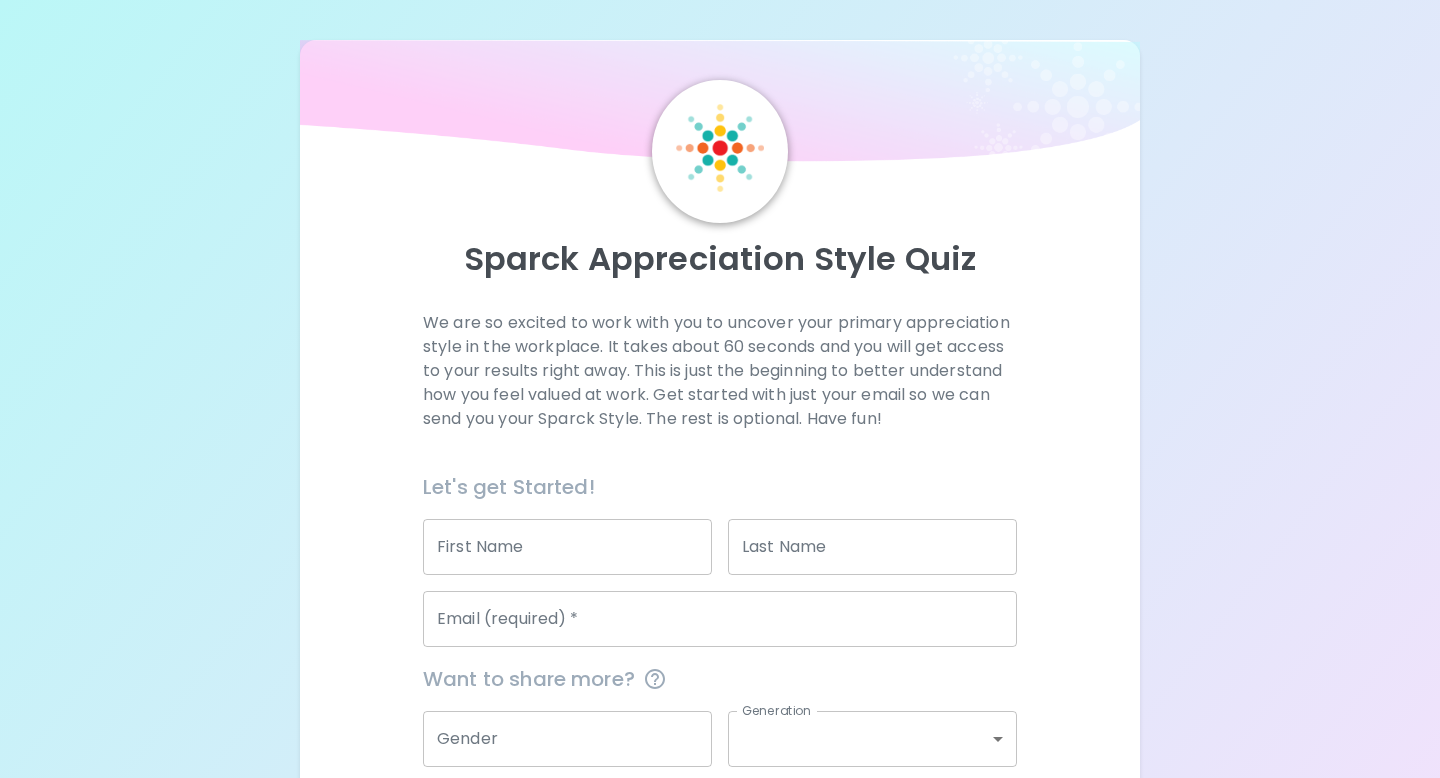 scroll, scrollTop: 0, scrollLeft: 0, axis: both 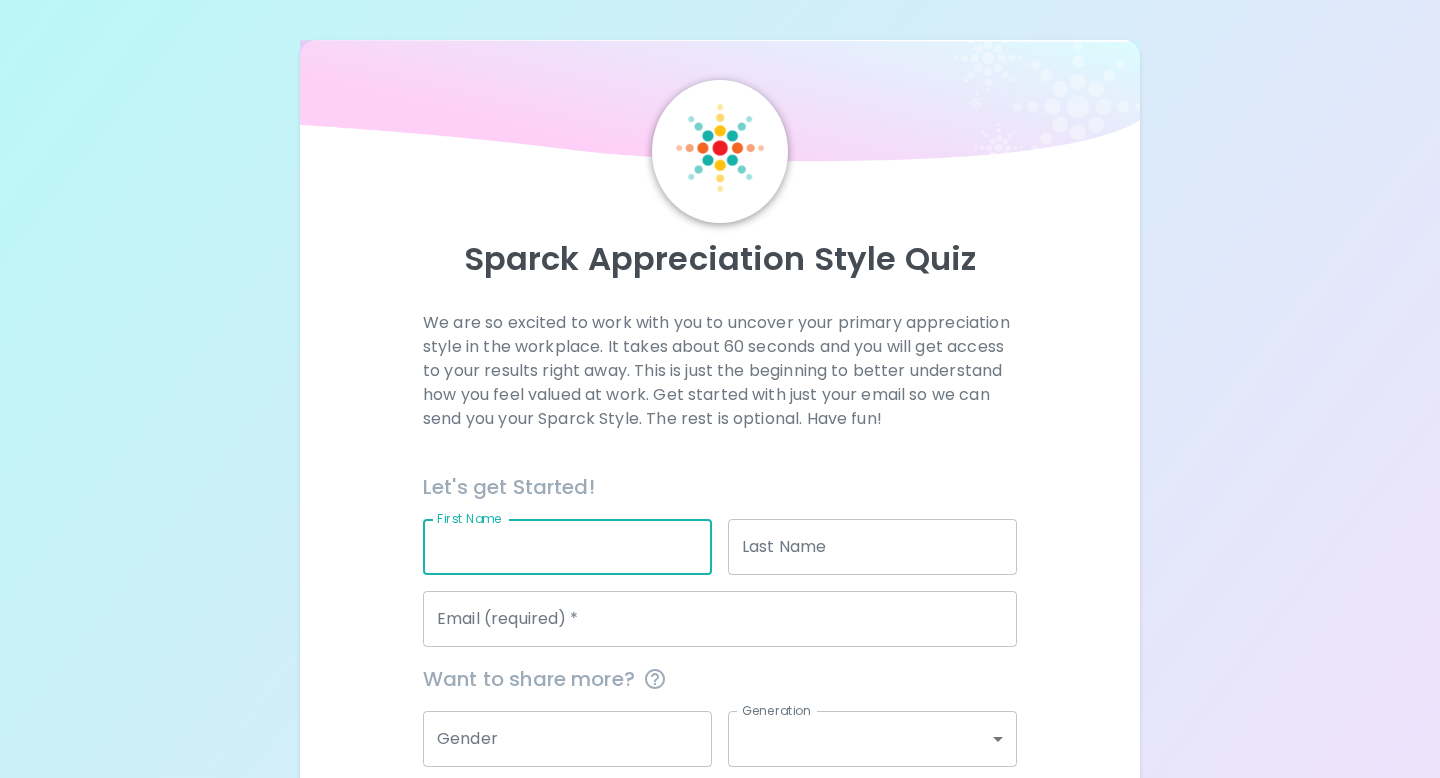 click on "First Name" at bounding box center (567, 547) 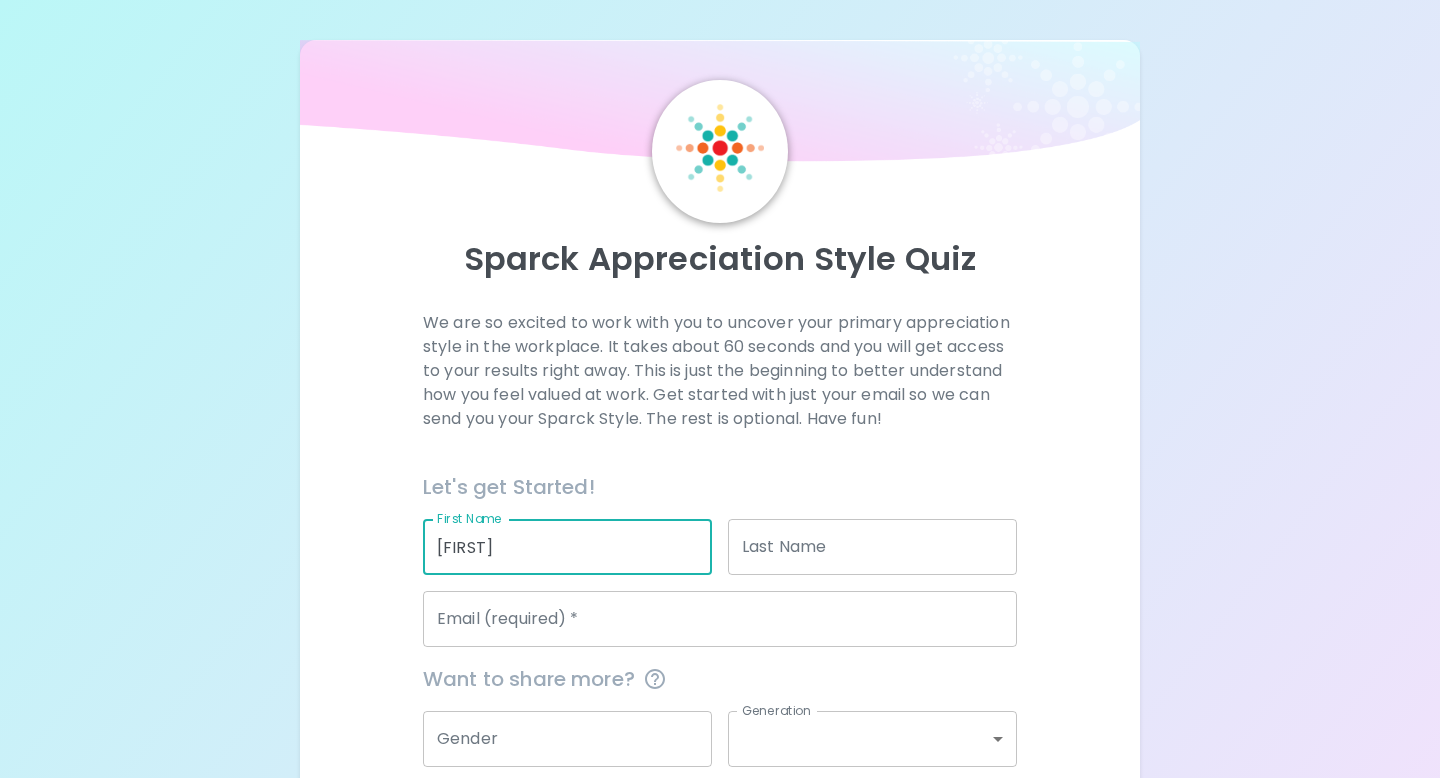 type on "[LAST]" 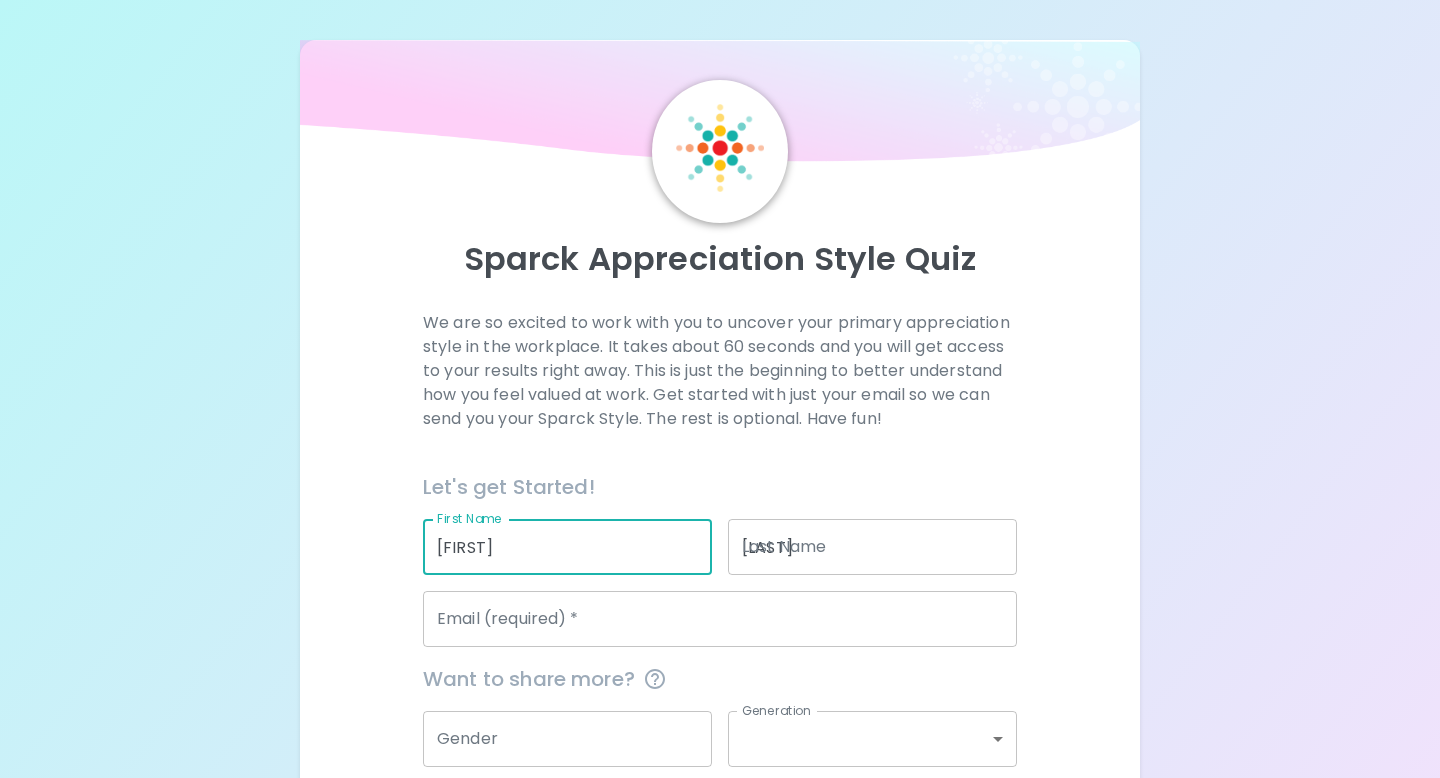type on "[EMAIL]" 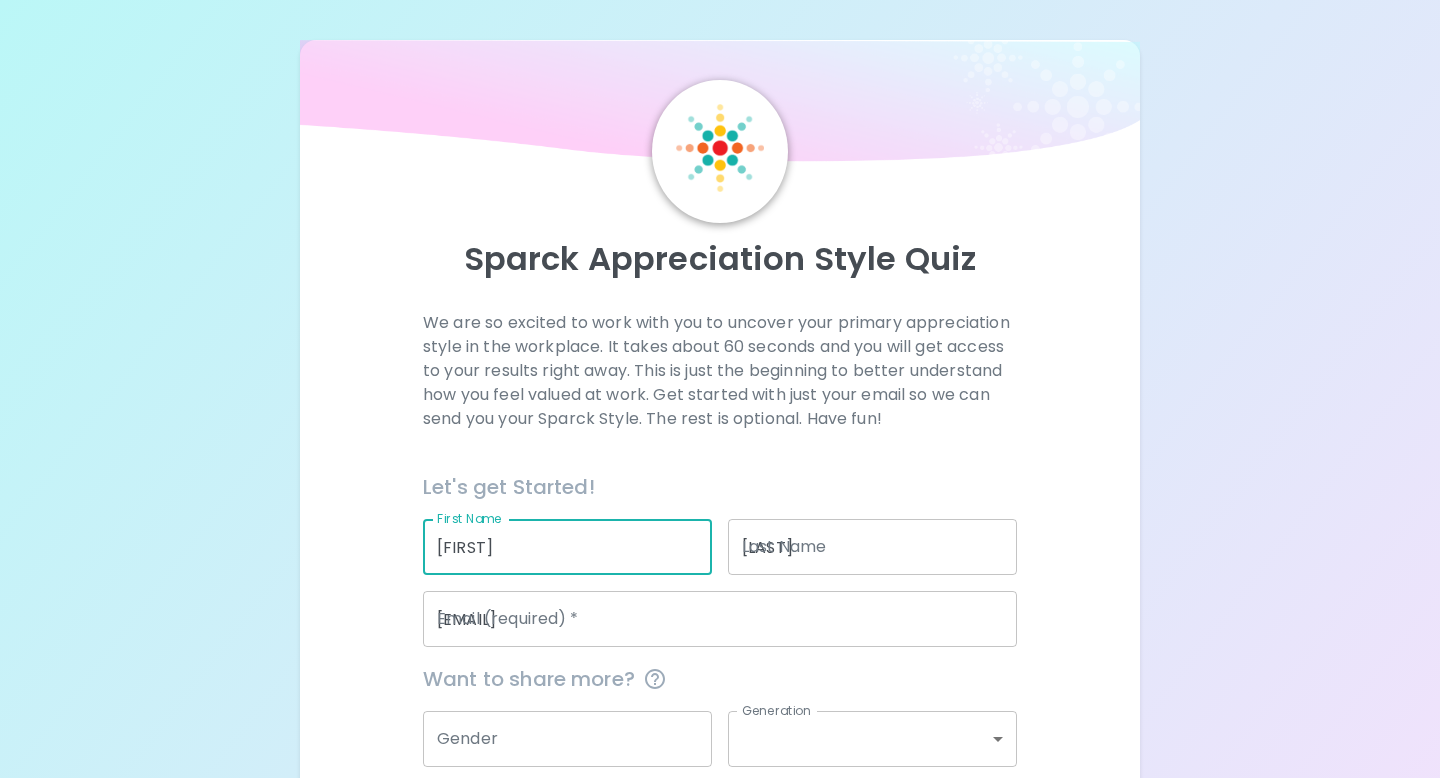 type on "[ORGANIZATION]" 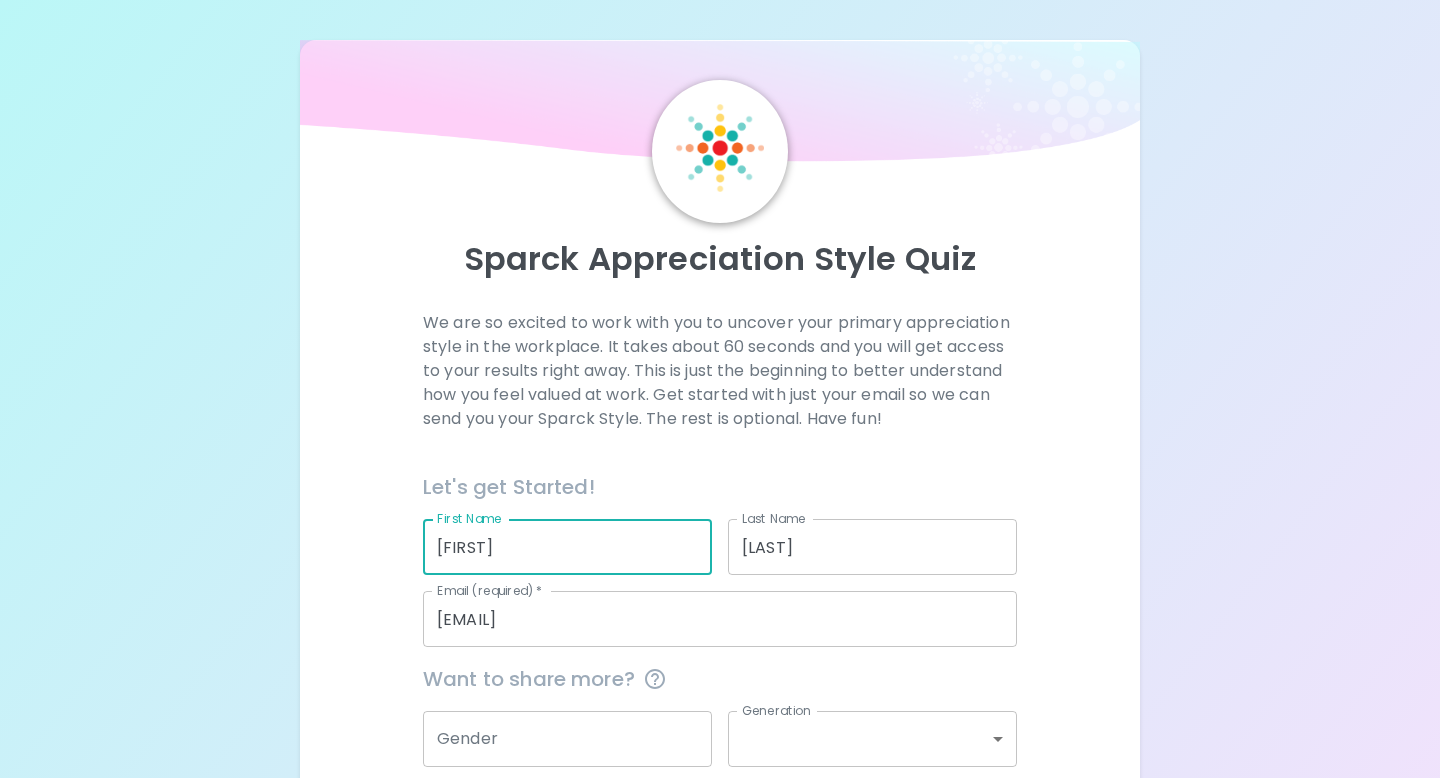 scroll, scrollTop: 175, scrollLeft: 0, axis: vertical 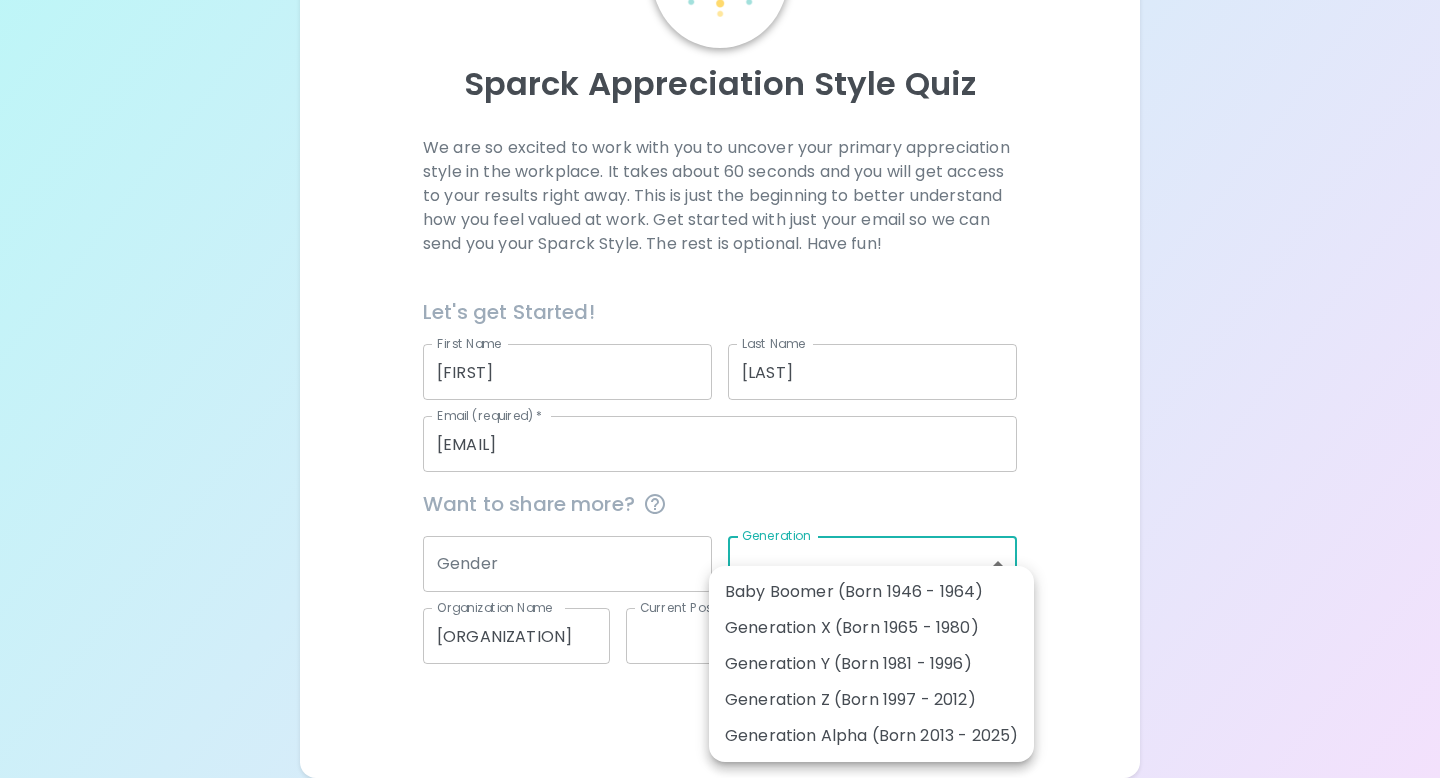 click on "Sparck Appreciation Style Quiz We are so excited to work with you to uncover your primary appreciation style in the workplace. It takes about 60 seconds and you will get access to your results right away. This is just the beginning to better understand how you feel valued at work. Get started with just your email so we can send you your Sparck Style. The rest is optional. Have fun! Let's get Started! First Name [FIRST] First Name Last Name [LAST] Last Name Email (required)   * [EMAIL] Email (required)   * Want to share more? Gender Gender Generation ​ Generation Organization Name [ORGANIZATION] Organization Name Current Position ​ Current Position Preferred Language English en Preferred Language Get Started   English Español العربية‏ Português Baby Boomer (Born 1946 - 1964) Generation X (Born 1965 - 1980) Generation Y (Born 1981 - 1996) Generation Z (Born 1997 - 2012) Generation Alpha (Born 2013 - 2025)" at bounding box center (720, 301) 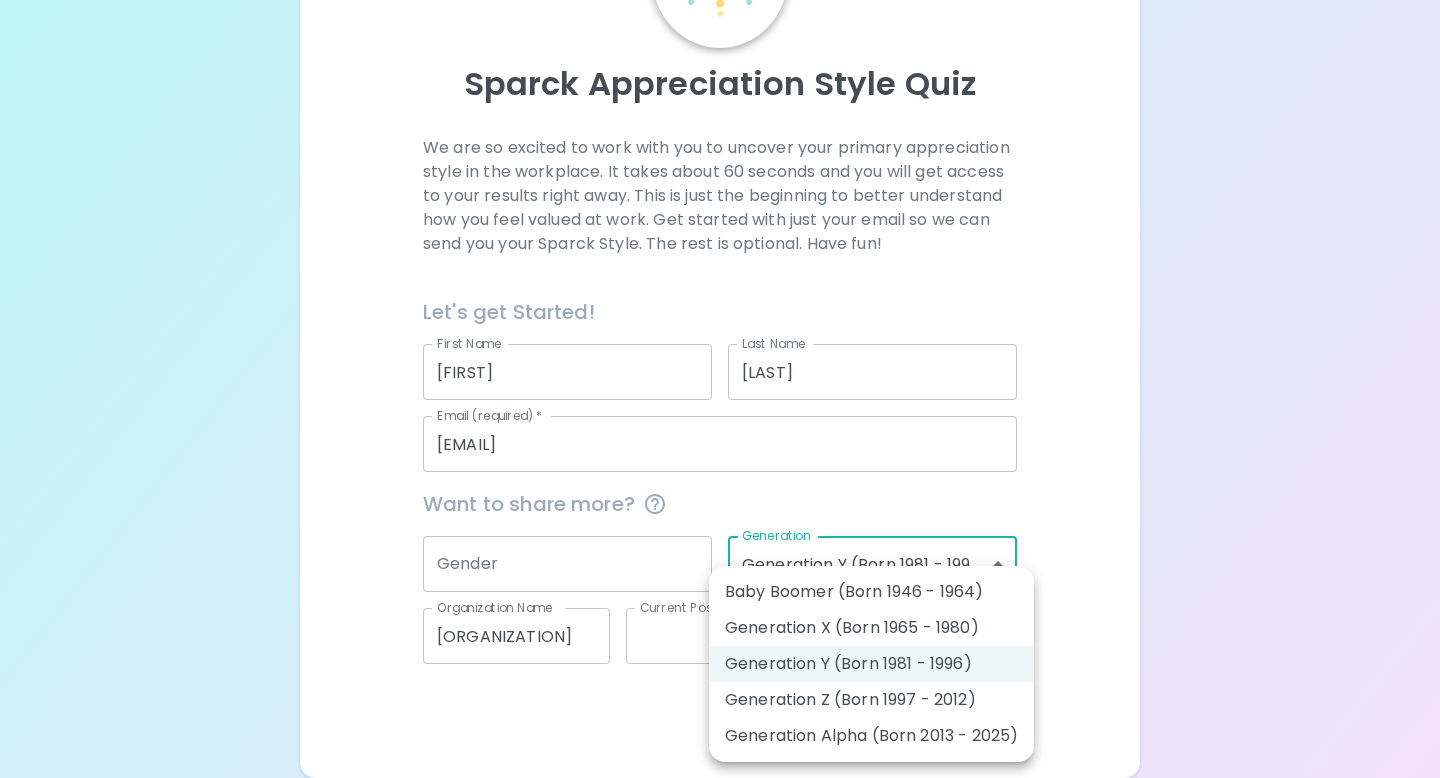 click on "Sparck Appreciation Style Quiz We are so excited to work with you to uncover your primary appreciation style in the workplace. It takes about 60 seconds and you will get access to your results right away. This is just the beginning to better understand how you feel valued at work. Get started with just your email so we can send you your Sparck Style. The rest is optional. Have fun! Let's get Started! First Name [FIRST] First Name Last Name [LAST] Last Name Email (required)   * [EMAIL] Email (required)   * Want to share more? Gender Gender Generation Generation Y (Born 1981 - 1996) generation_y Organization Name [ORGANIZATION] Organization Name Current Position ​ Current Position Preferred Language English en Preferred Language Get Started   English Español العربية‏ Português Baby Boomer (Born 1946 - 1964) Generation X (Born 1965 - 1980) Generation Y (Born 1981 - 1996) Generation Z (Born 1997 - 2012) Generation Alpha (Born 2013 - 2025)" at bounding box center [720, 301] 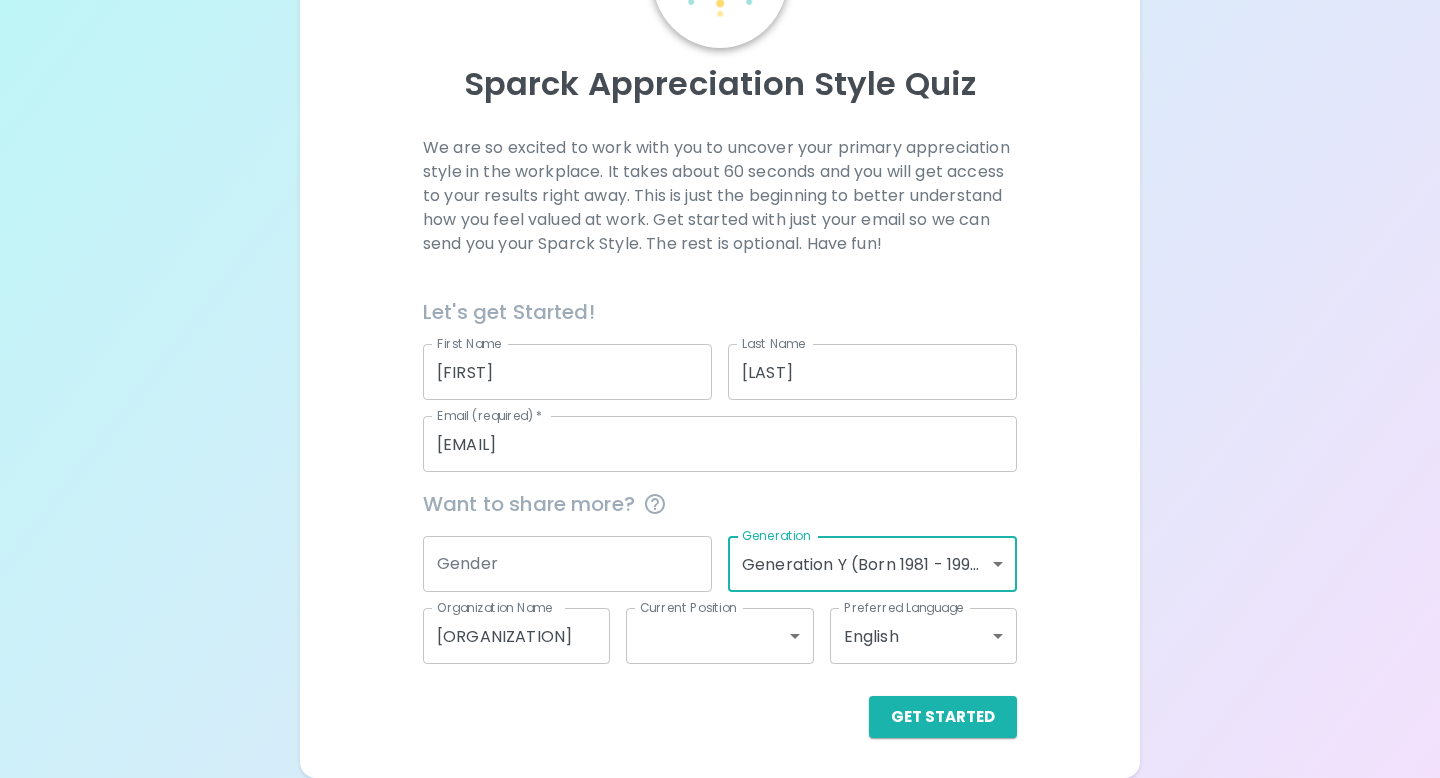 click on "[ORGANIZATION]" at bounding box center (516, 636) 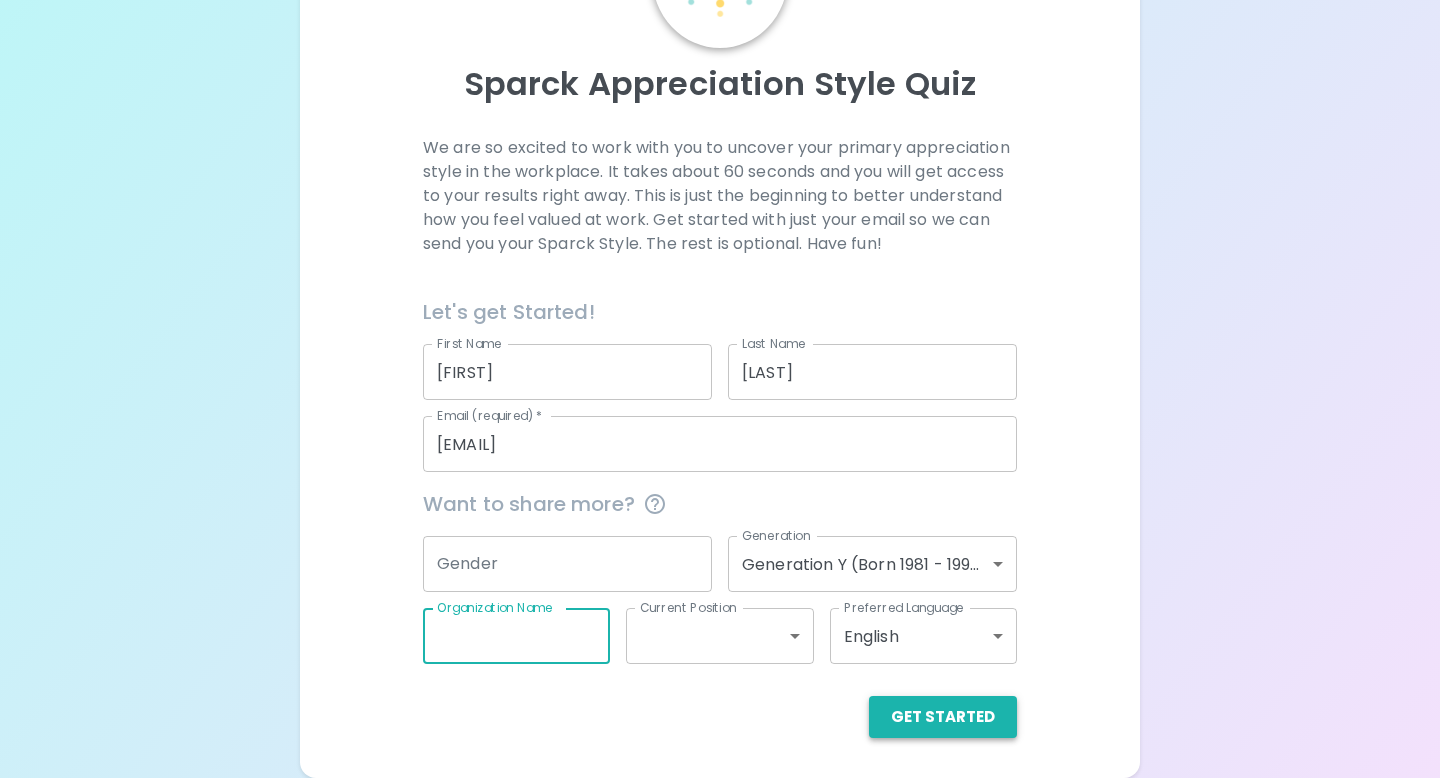 type 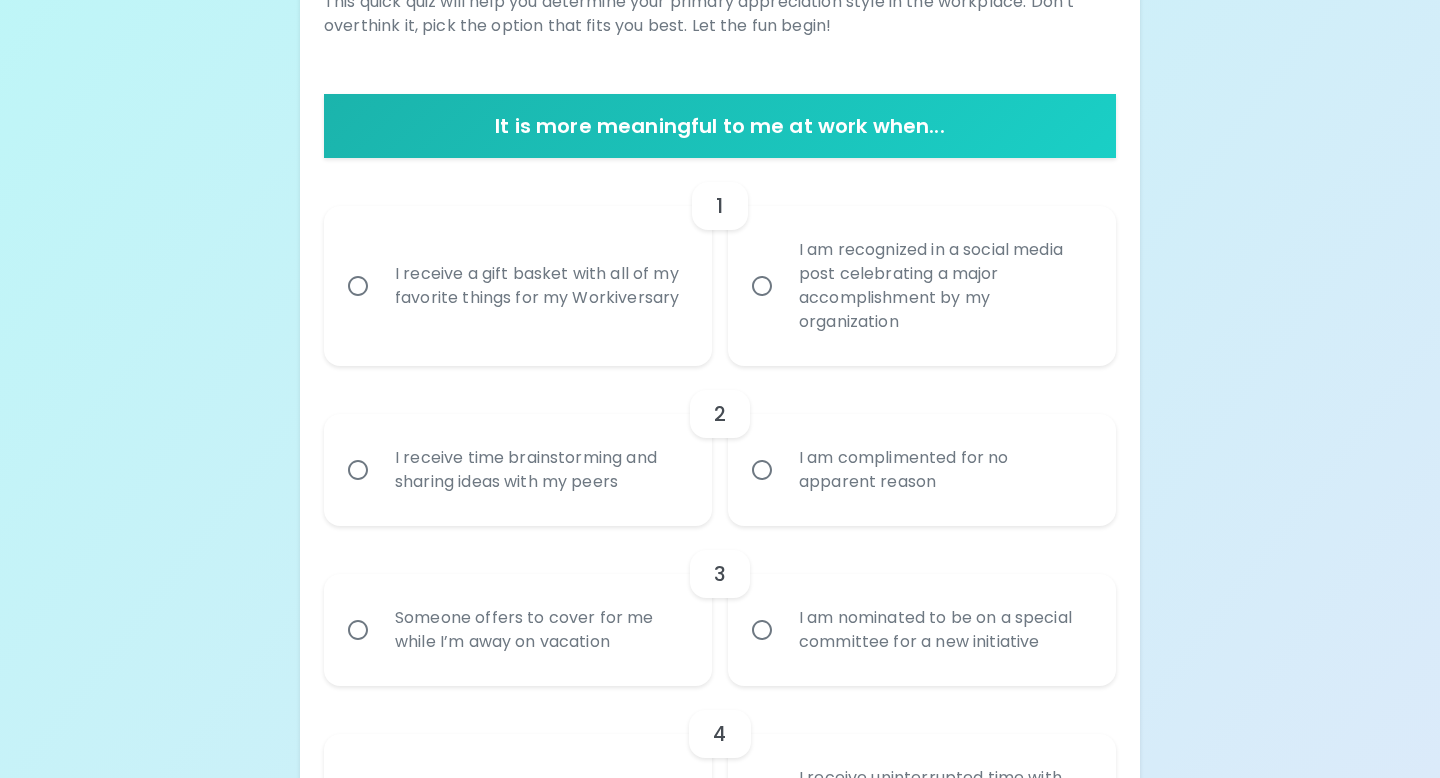 scroll, scrollTop: 325, scrollLeft: 0, axis: vertical 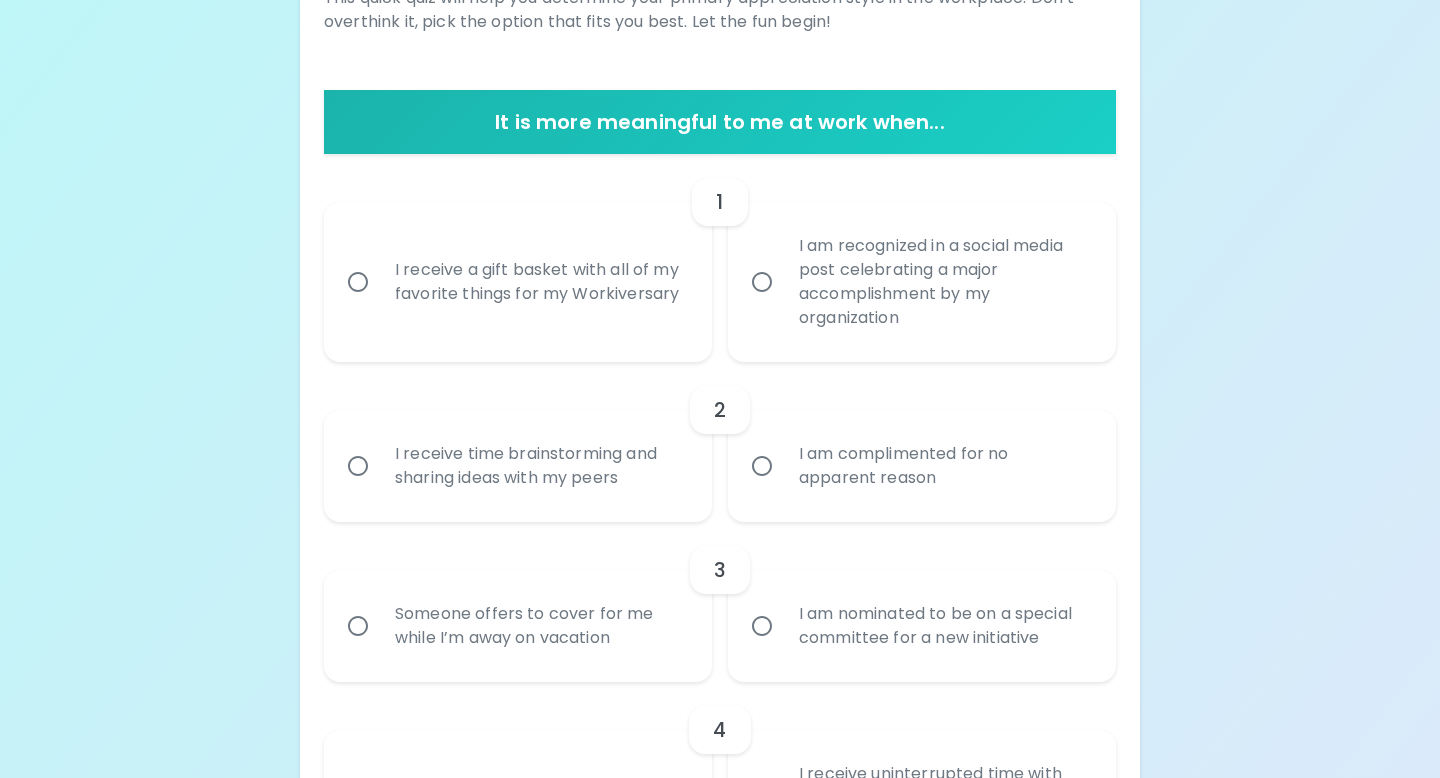 click on "I receive a gift basket with all of my favorite things for my Workiversary" at bounding box center (540, 282) 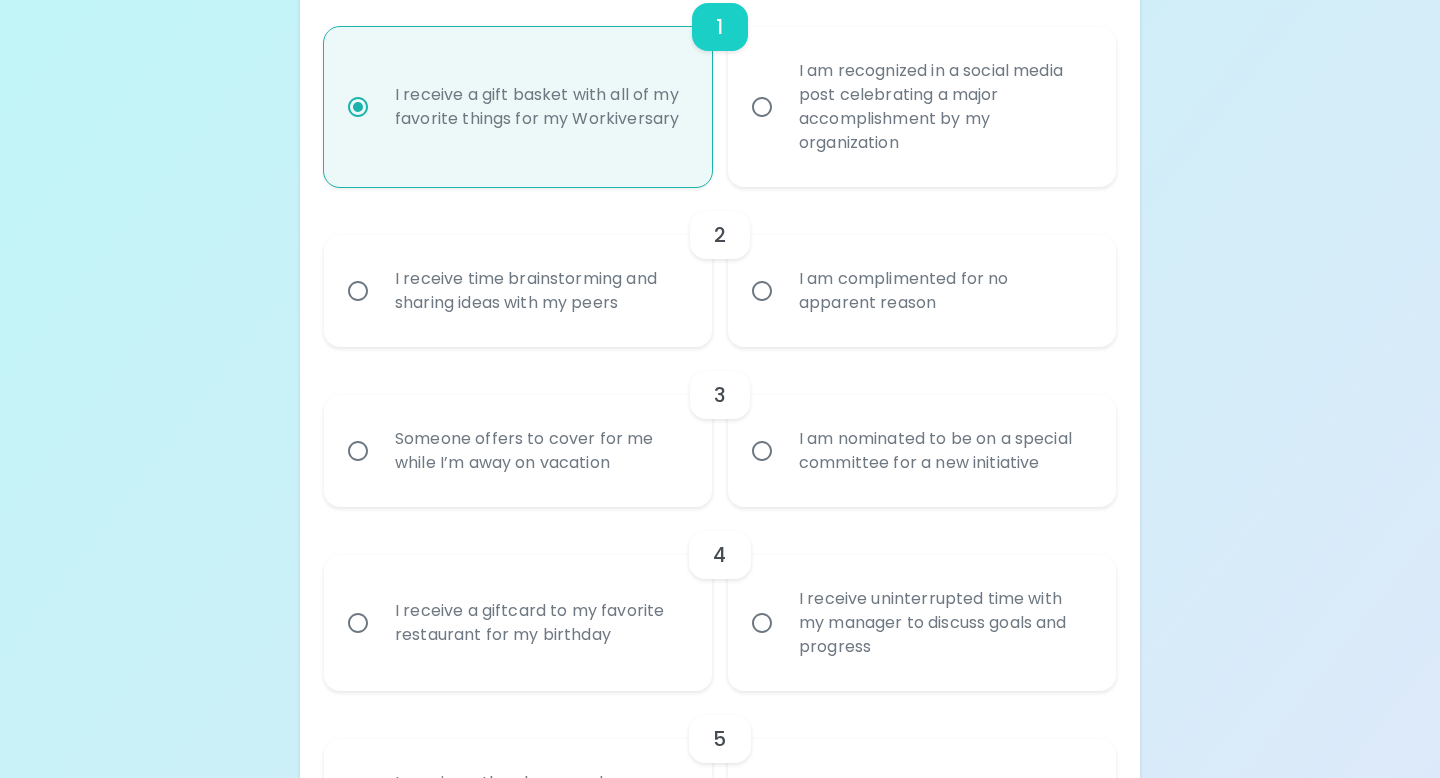 scroll, scrollTop: 501, scrollLeft: 0, axis: vertical 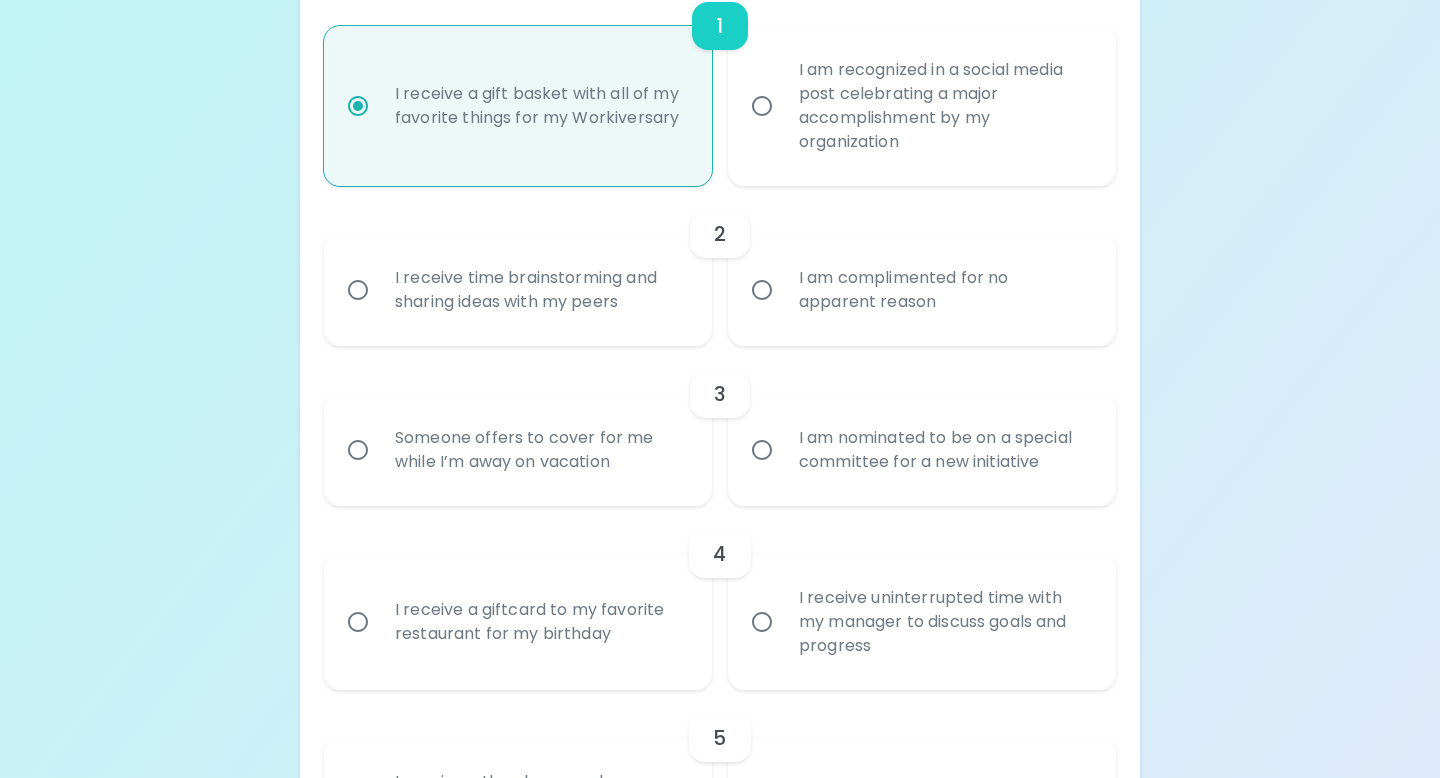 click on "I receive time brainstorming and sharing ideas with my peers" at bounding box center (540, 290) 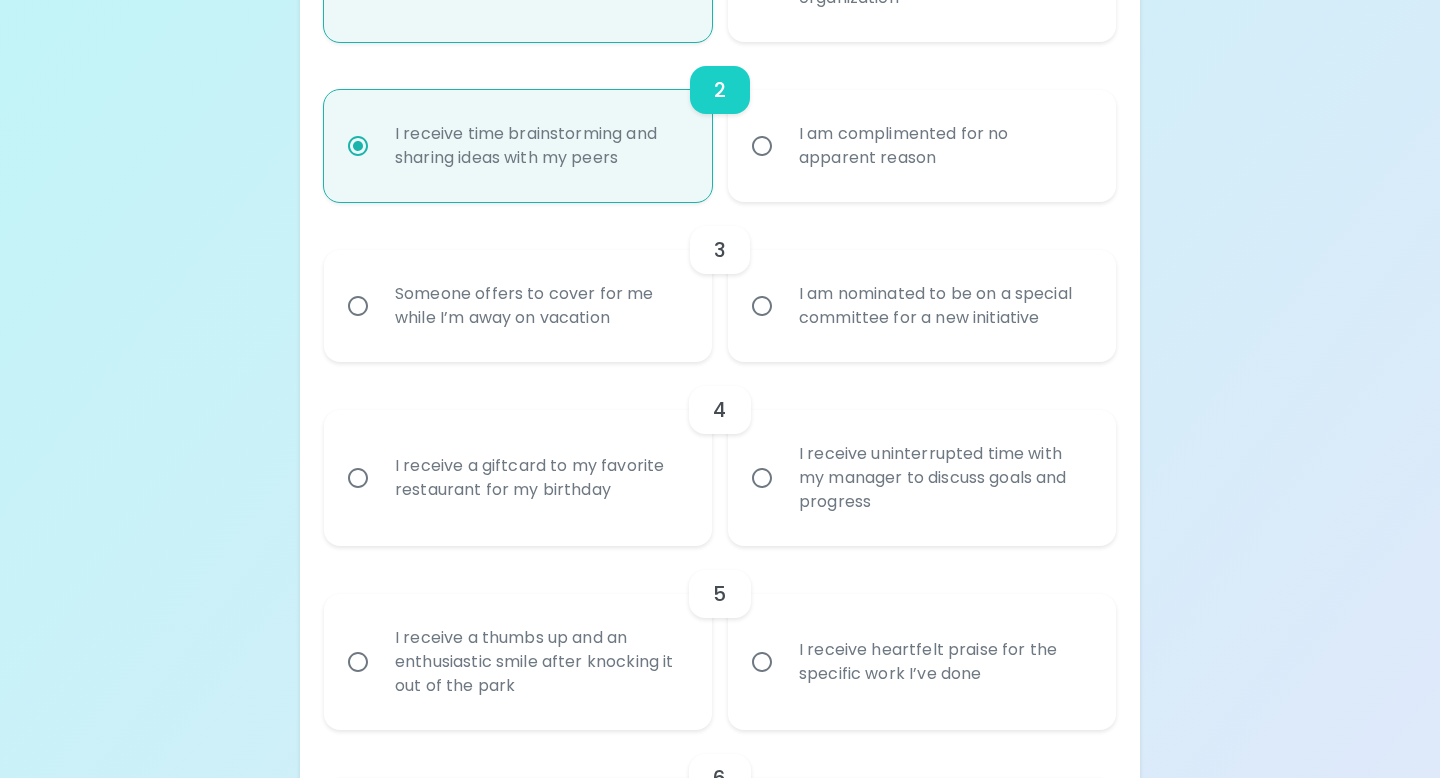 scroll, scrollTop: 661, scrollLeft: 0, axis: vertical 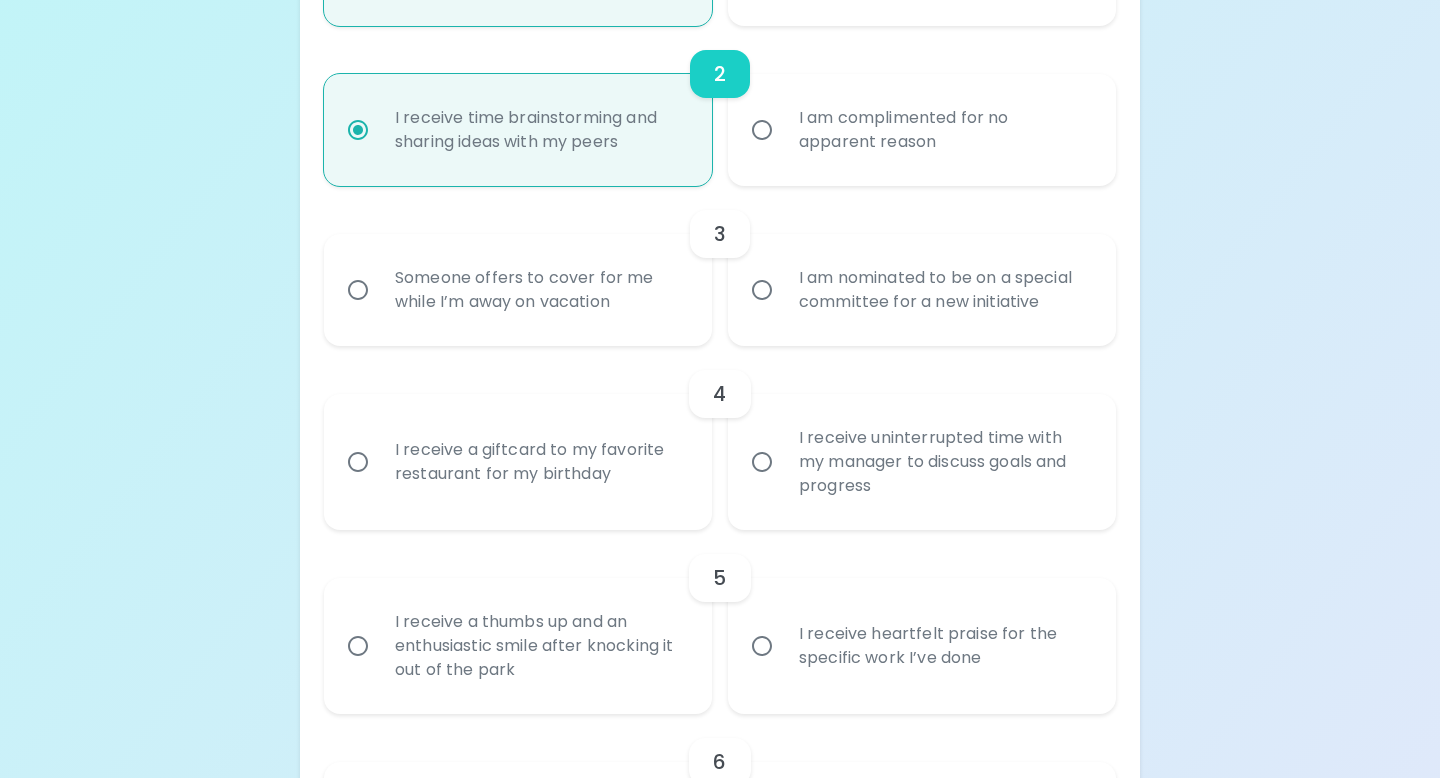 radio on "true" 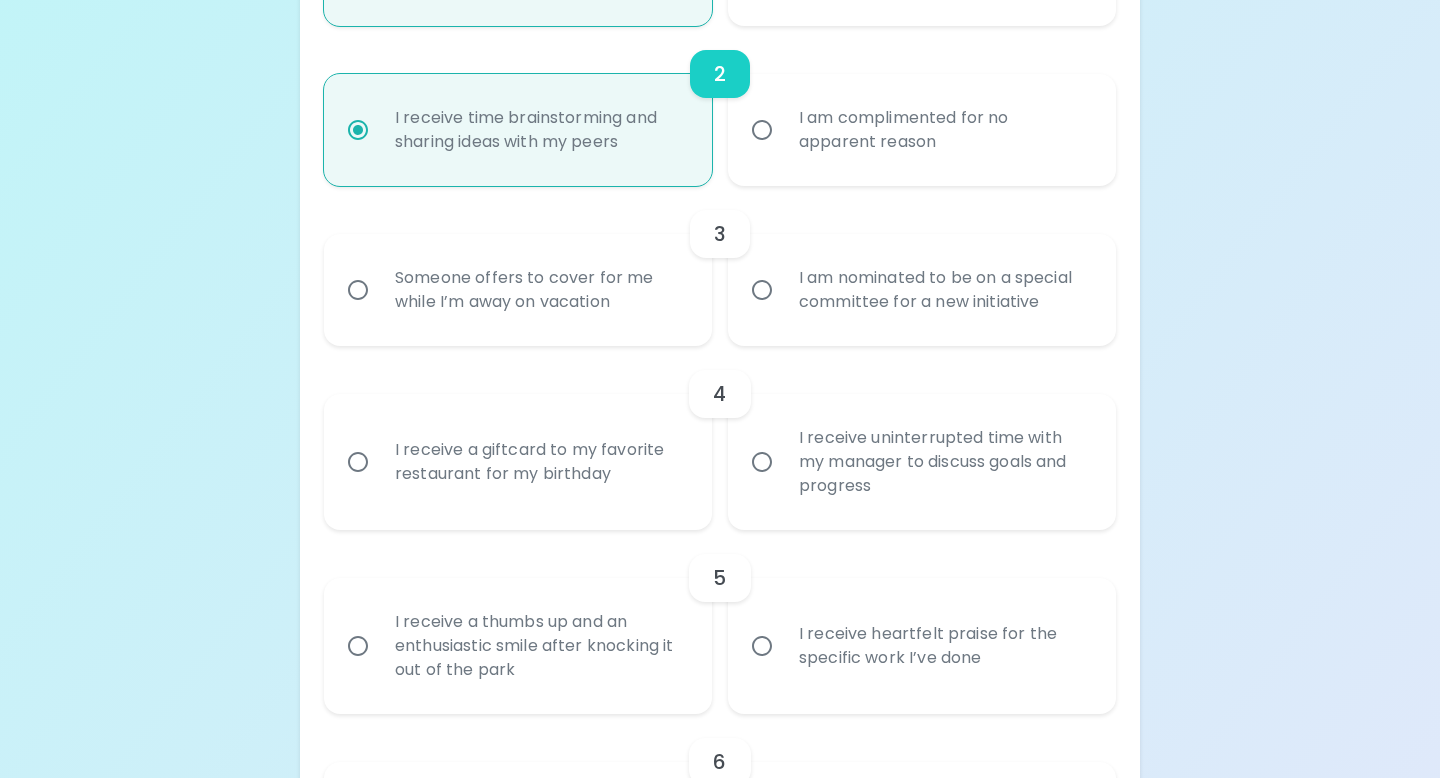 radio on "false" 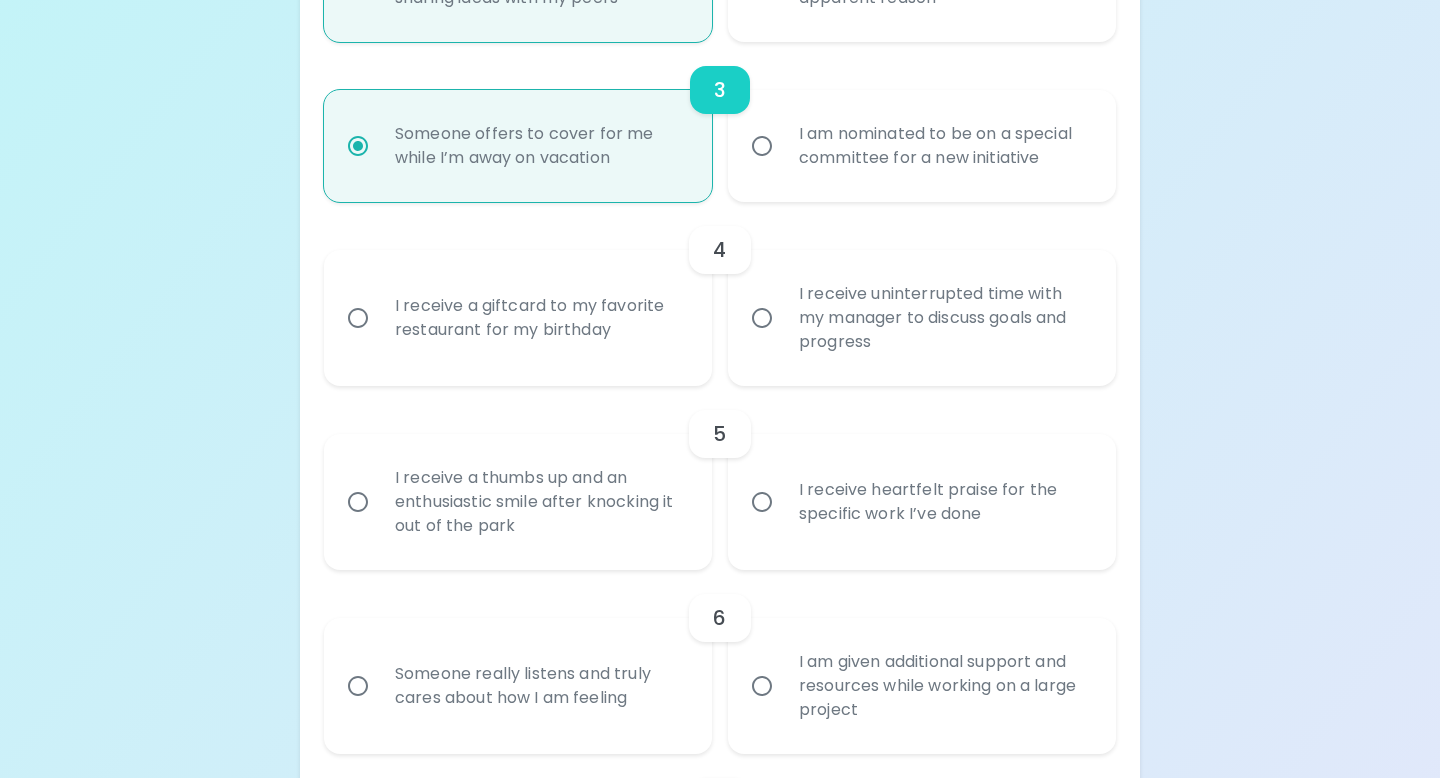 scroll, scrollTop: 821, scrollLeft: 0, axis: vertical 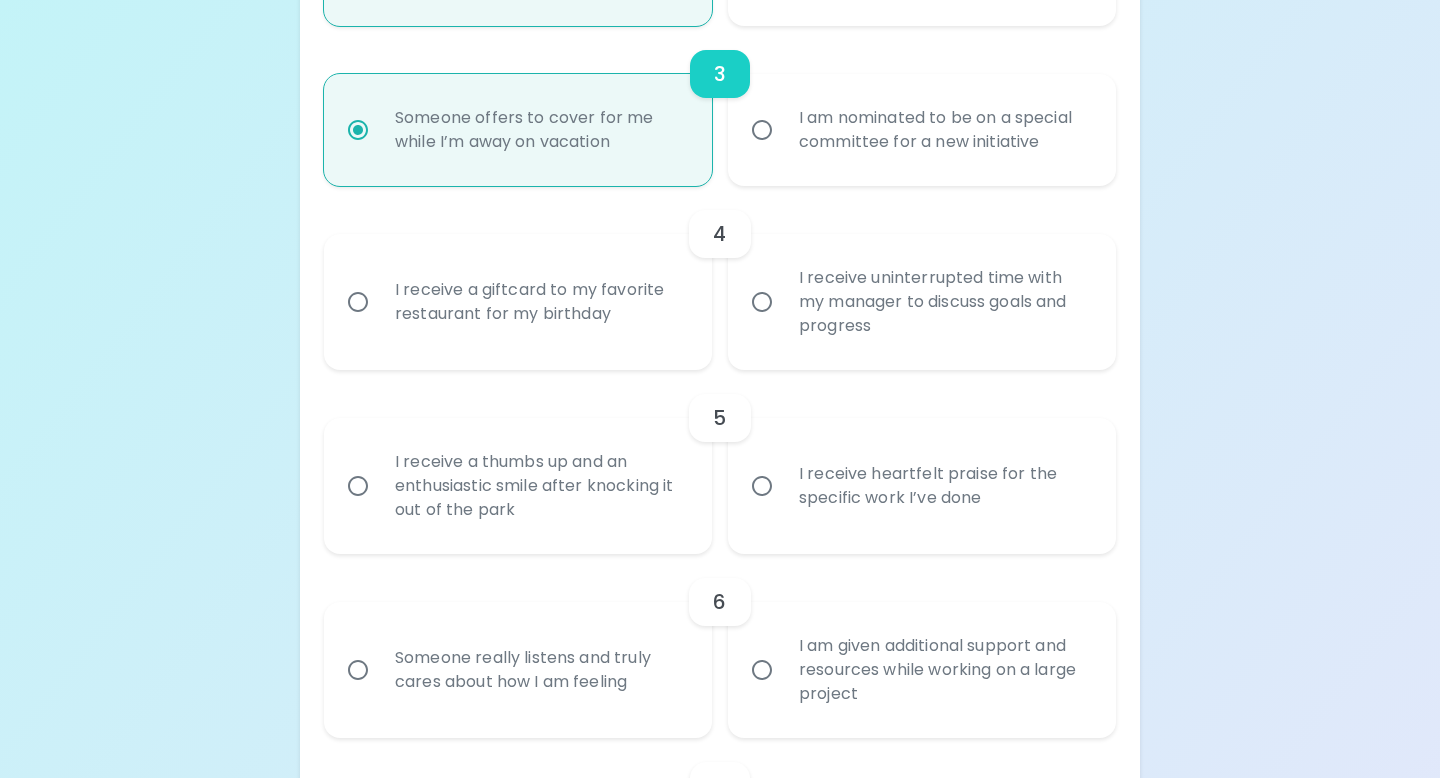 radio on "true" 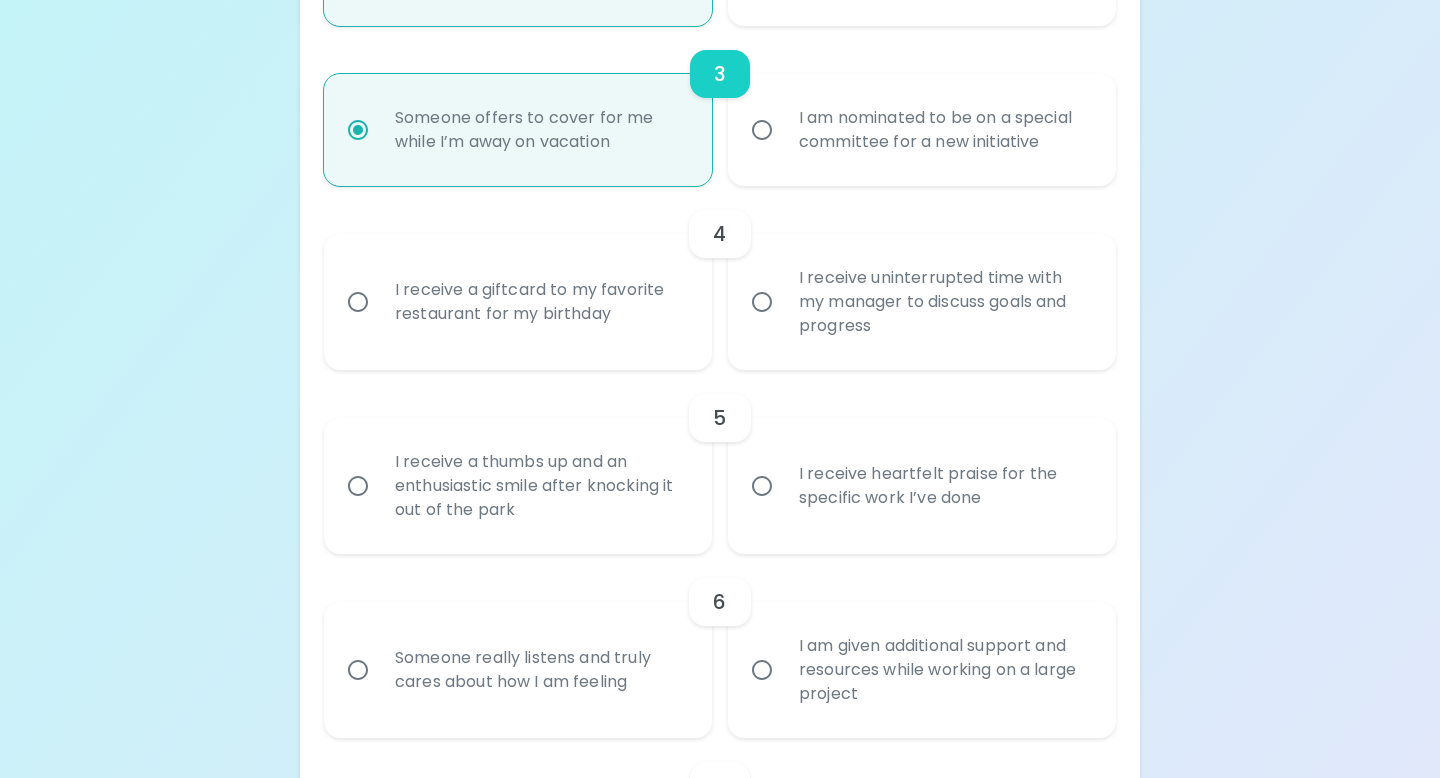 radio on "false" 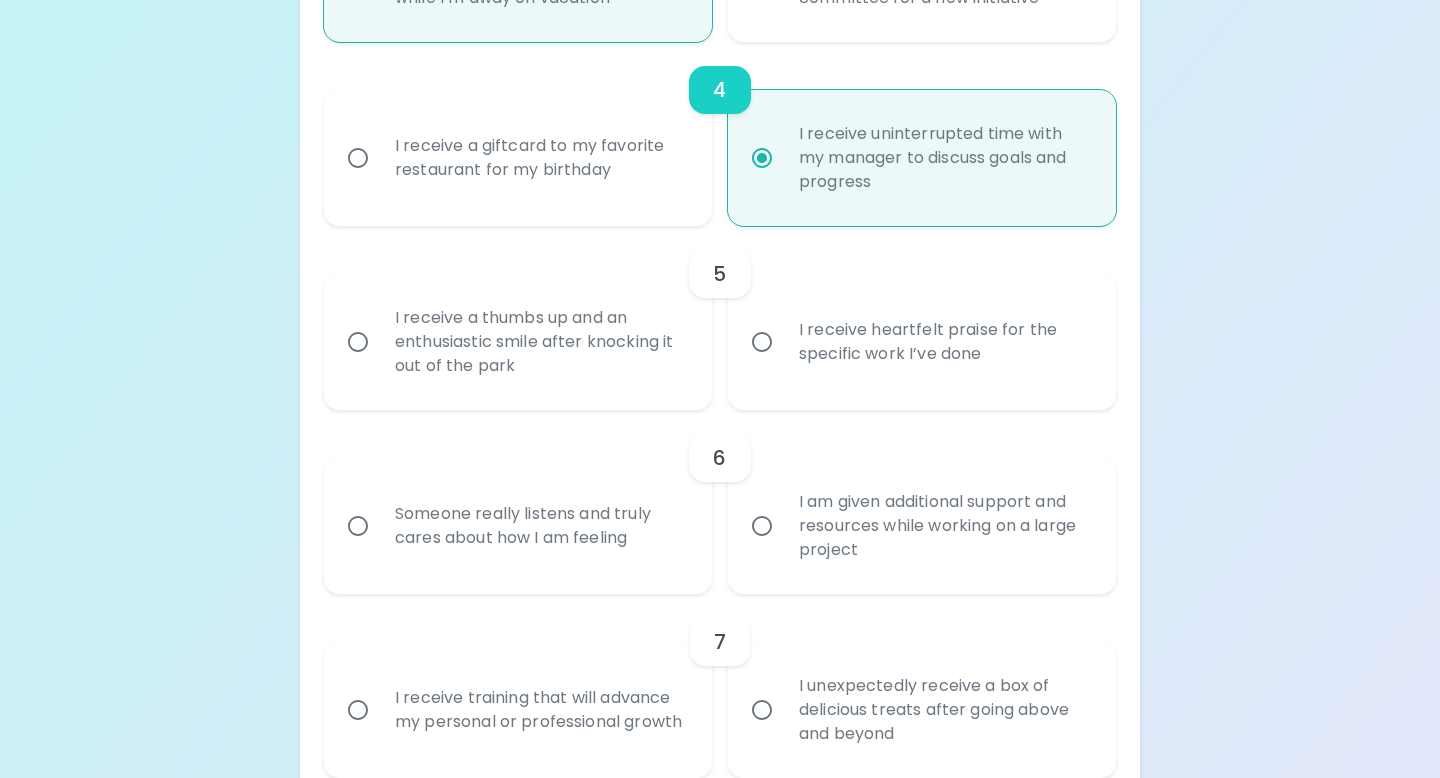scroll, scrollTop: 981, scrollLeft: 0, axis: vertical 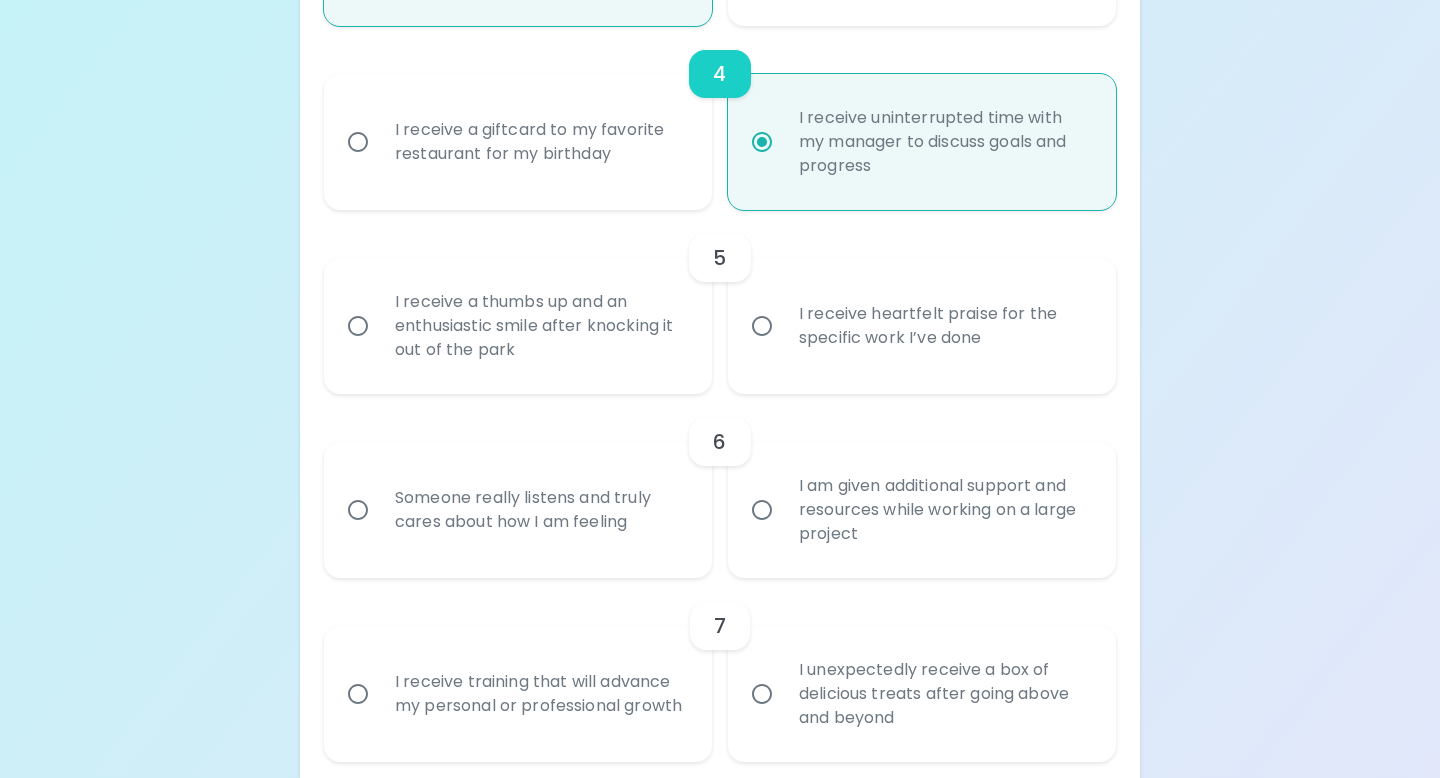 radio on "true" 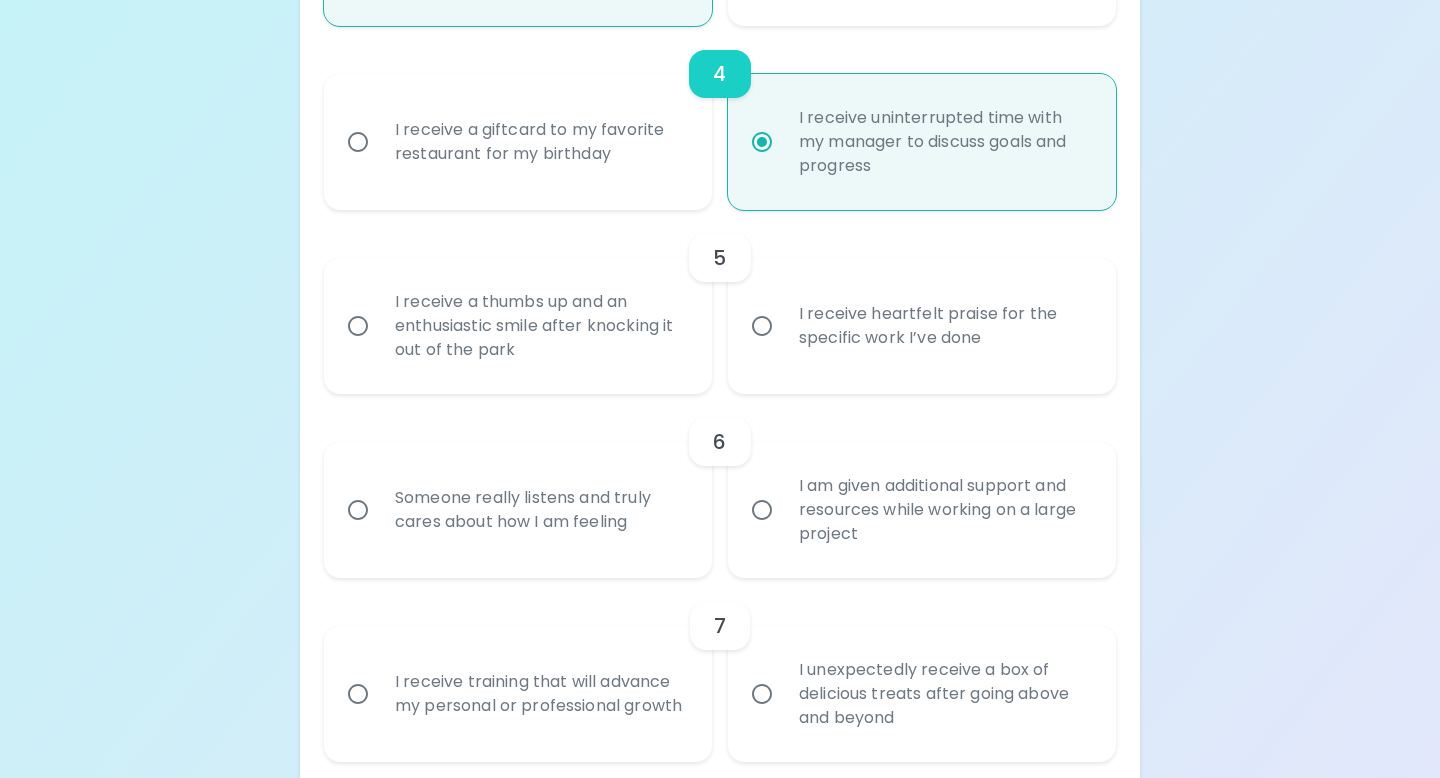 radio on "false" 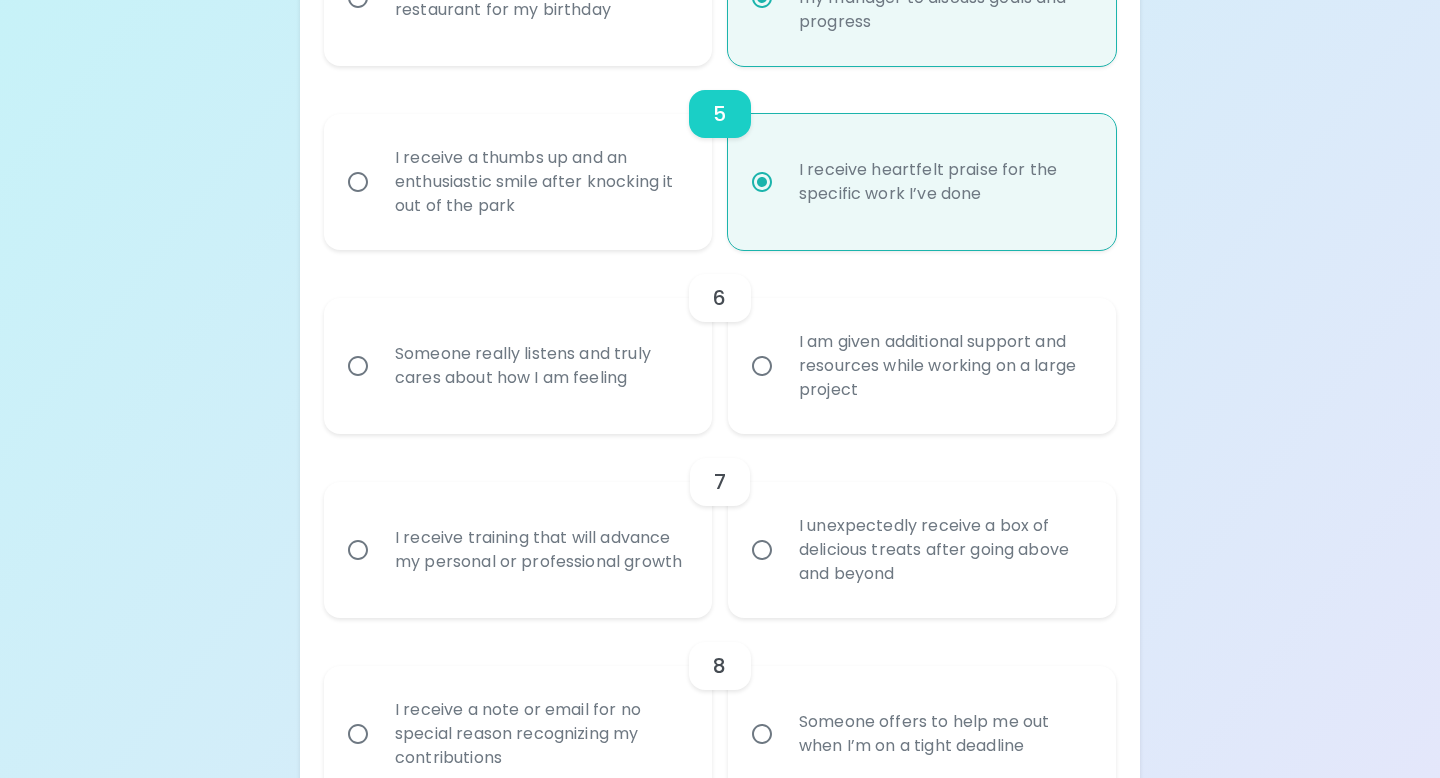 scroll, scrollTop: 1141, scrollLeft: 0, axis: vertical 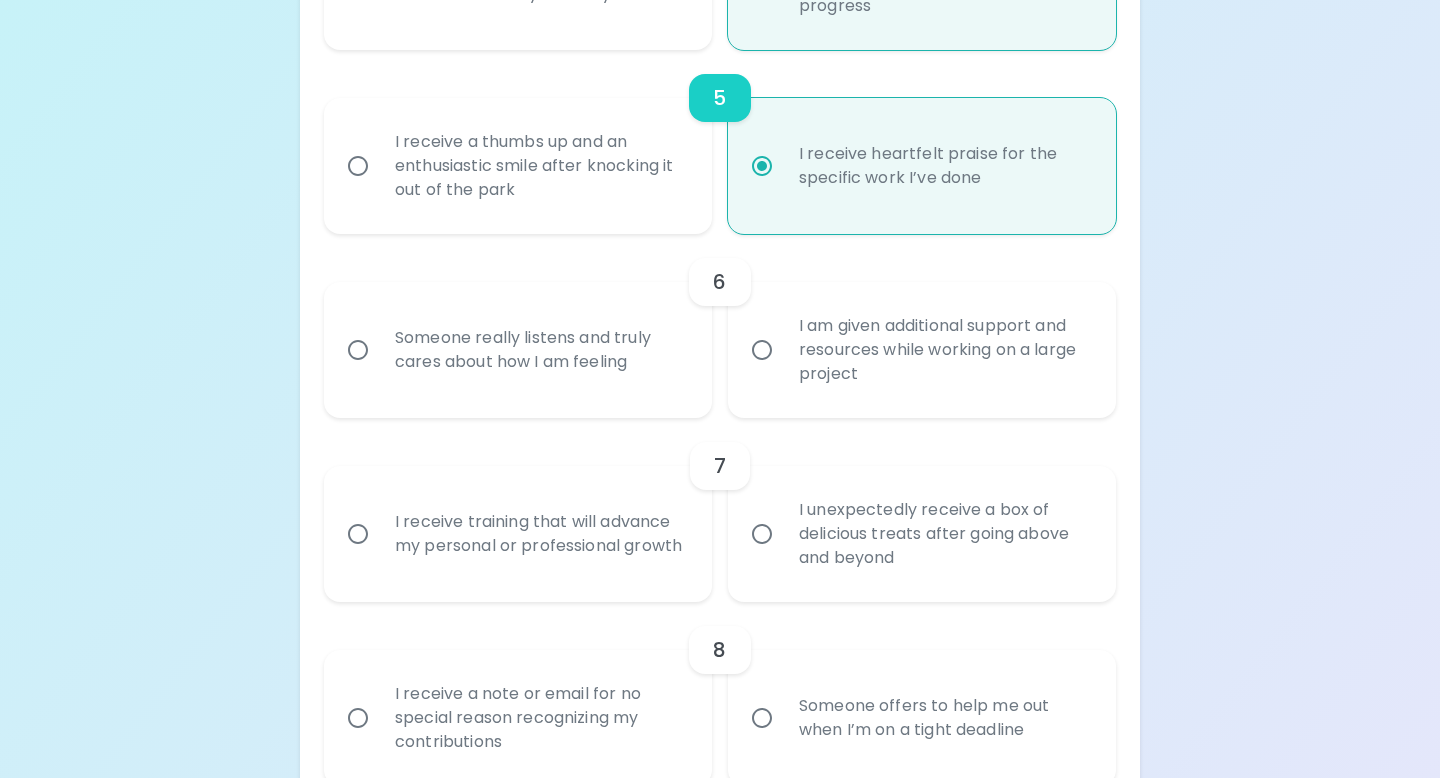 radio on "true" 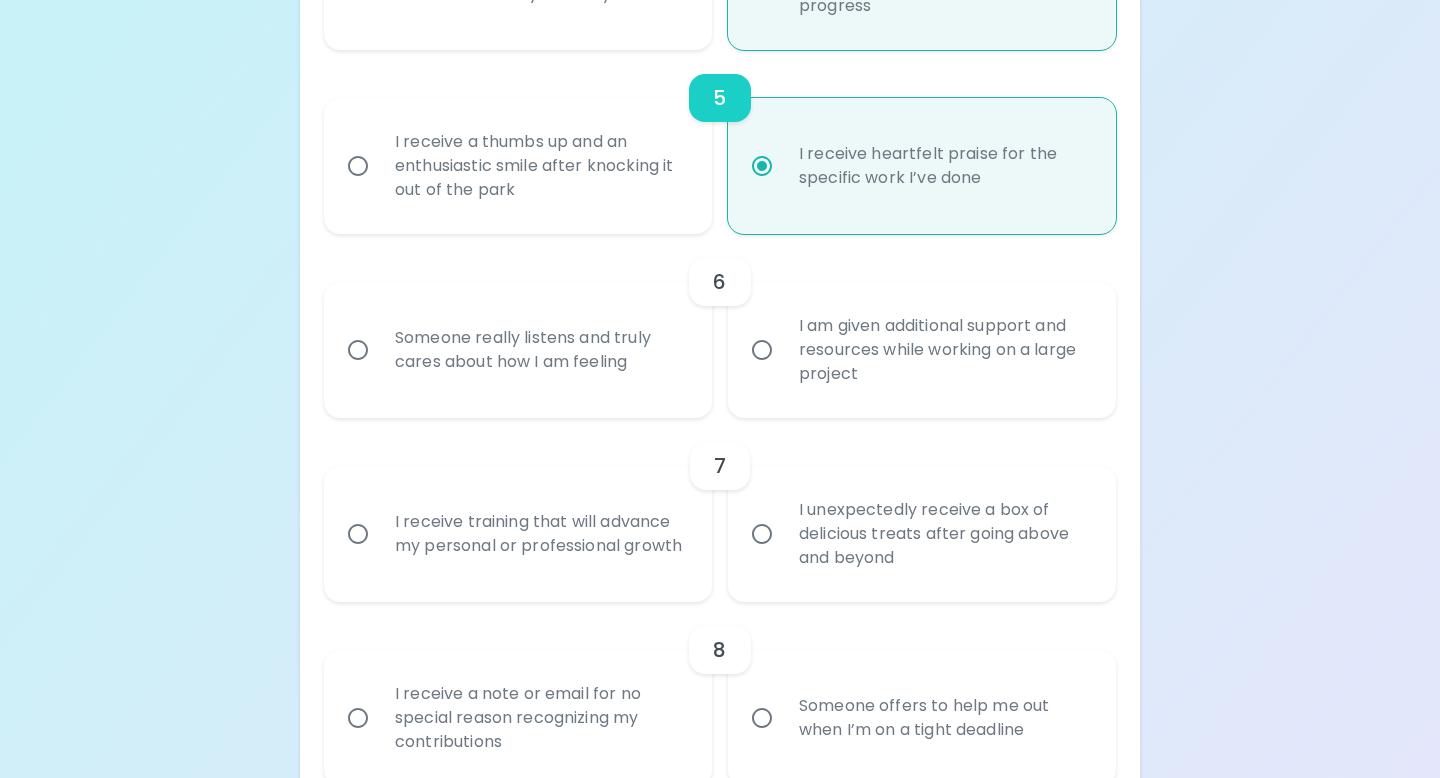 radio on "false" 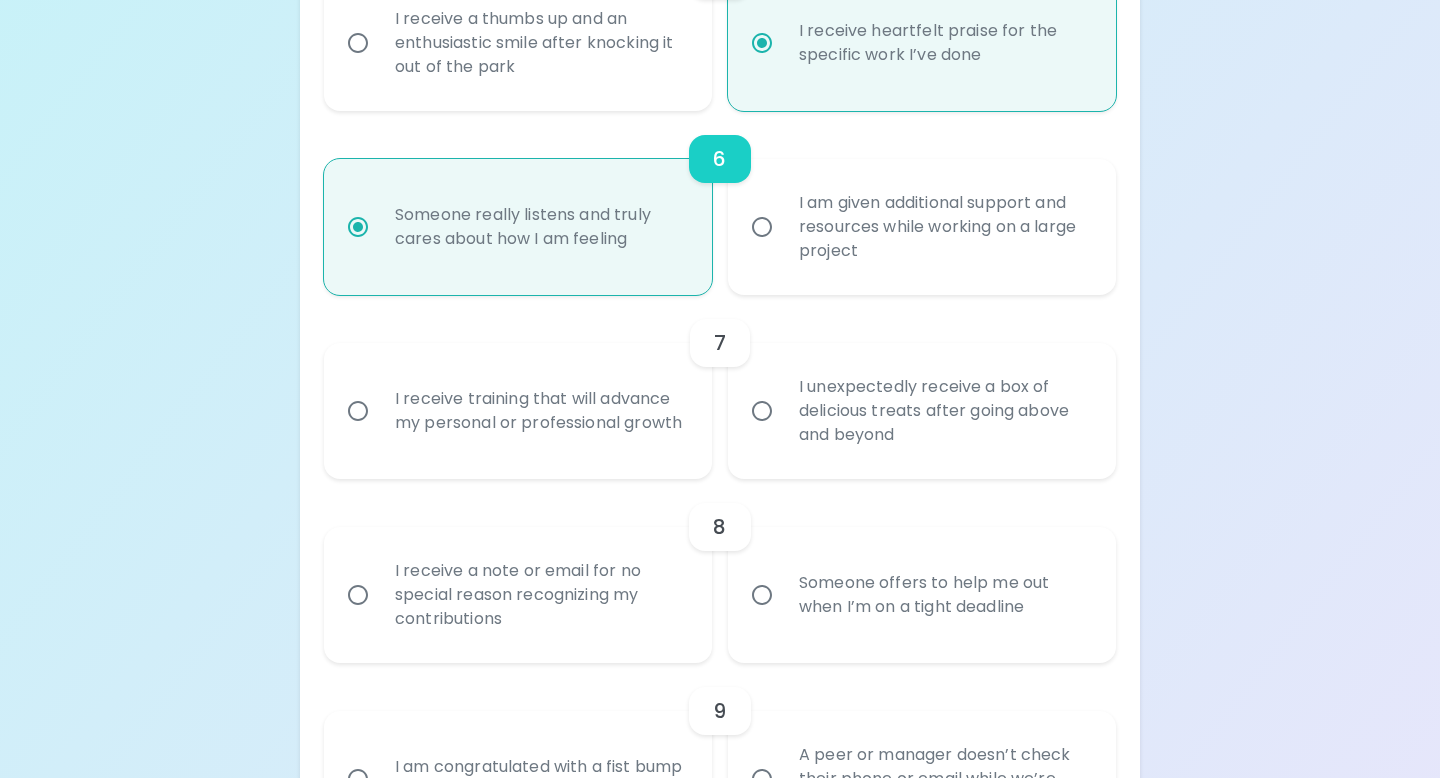 scroll, scrollTop: 1301, scrollLeft: 0, axis: vertical 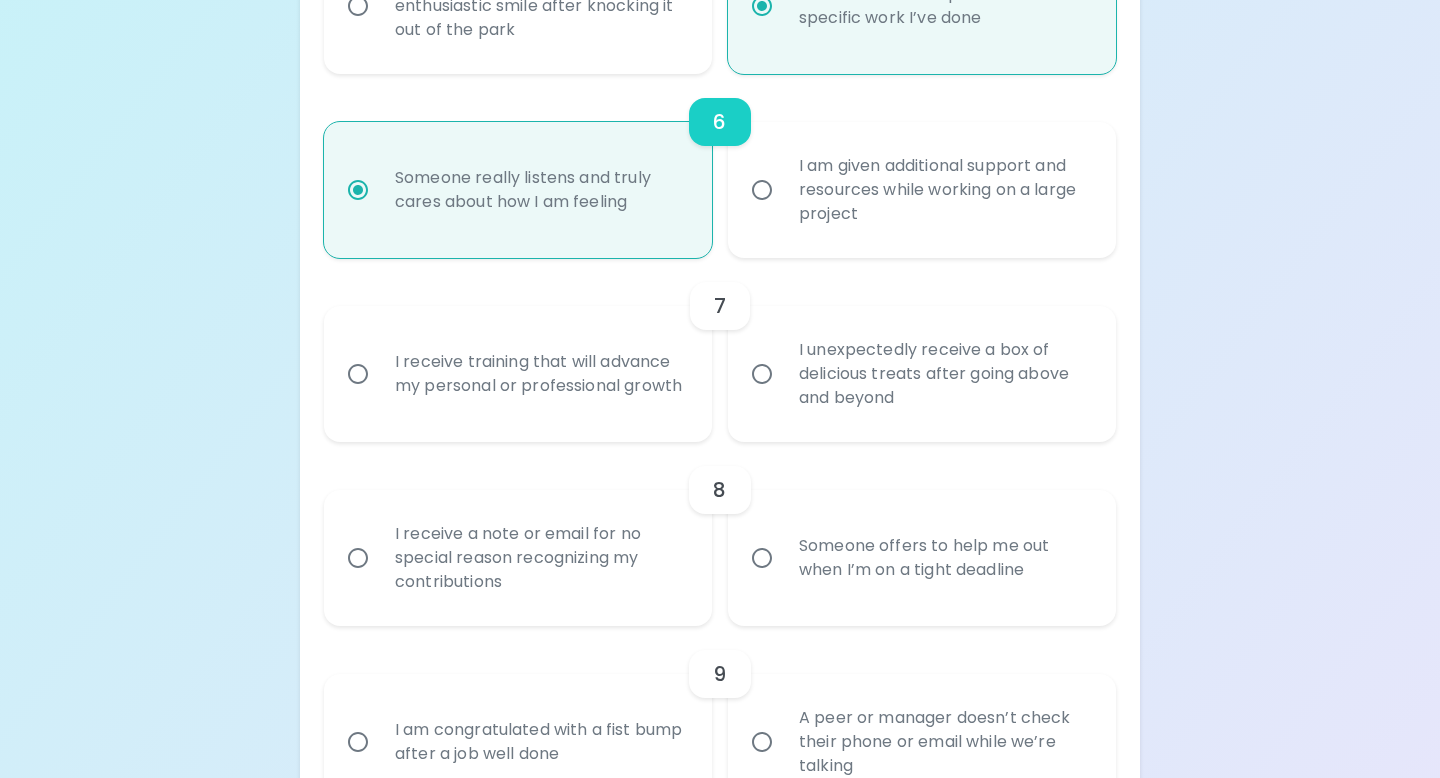 radio on "true" 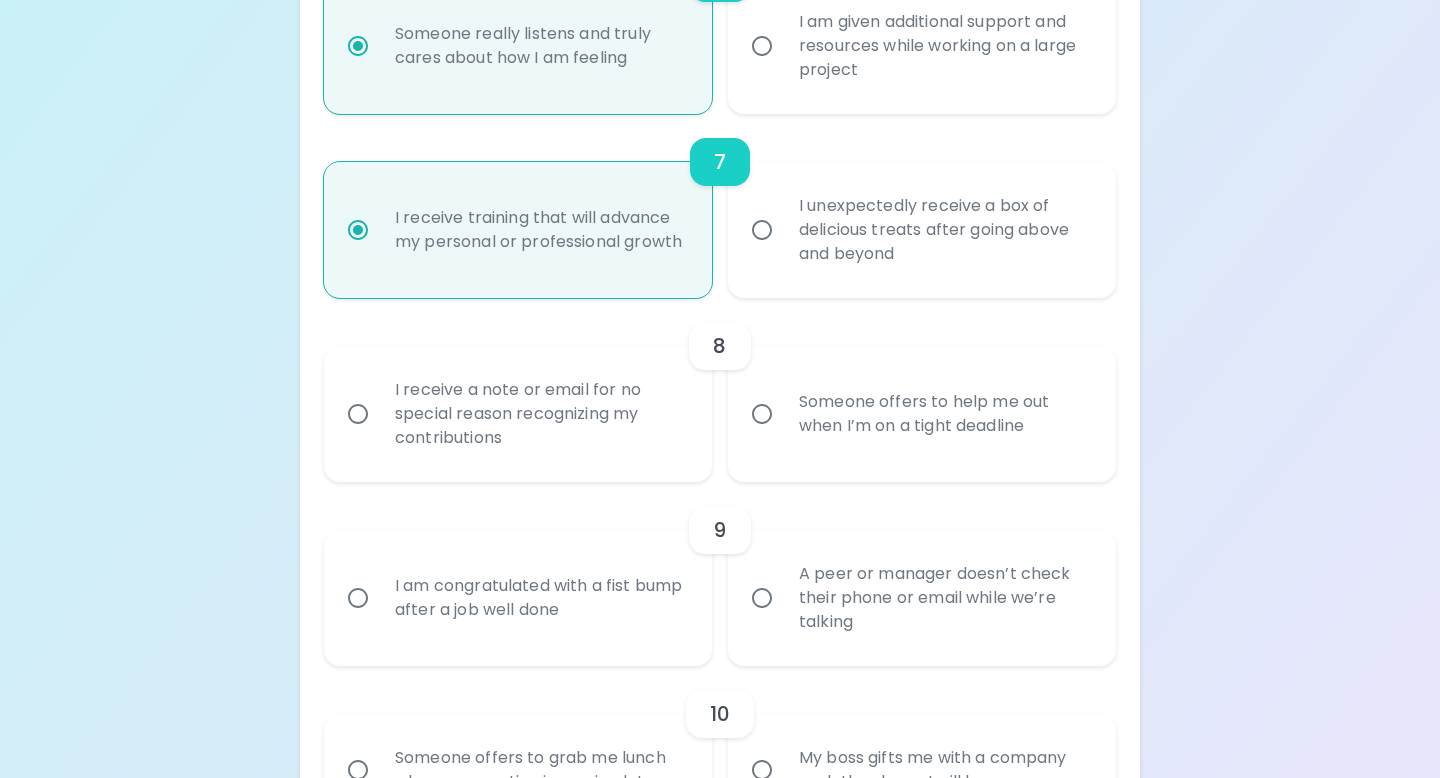 scroll, scrollTop: 1461, scrollLeft: 0, axis: vertical 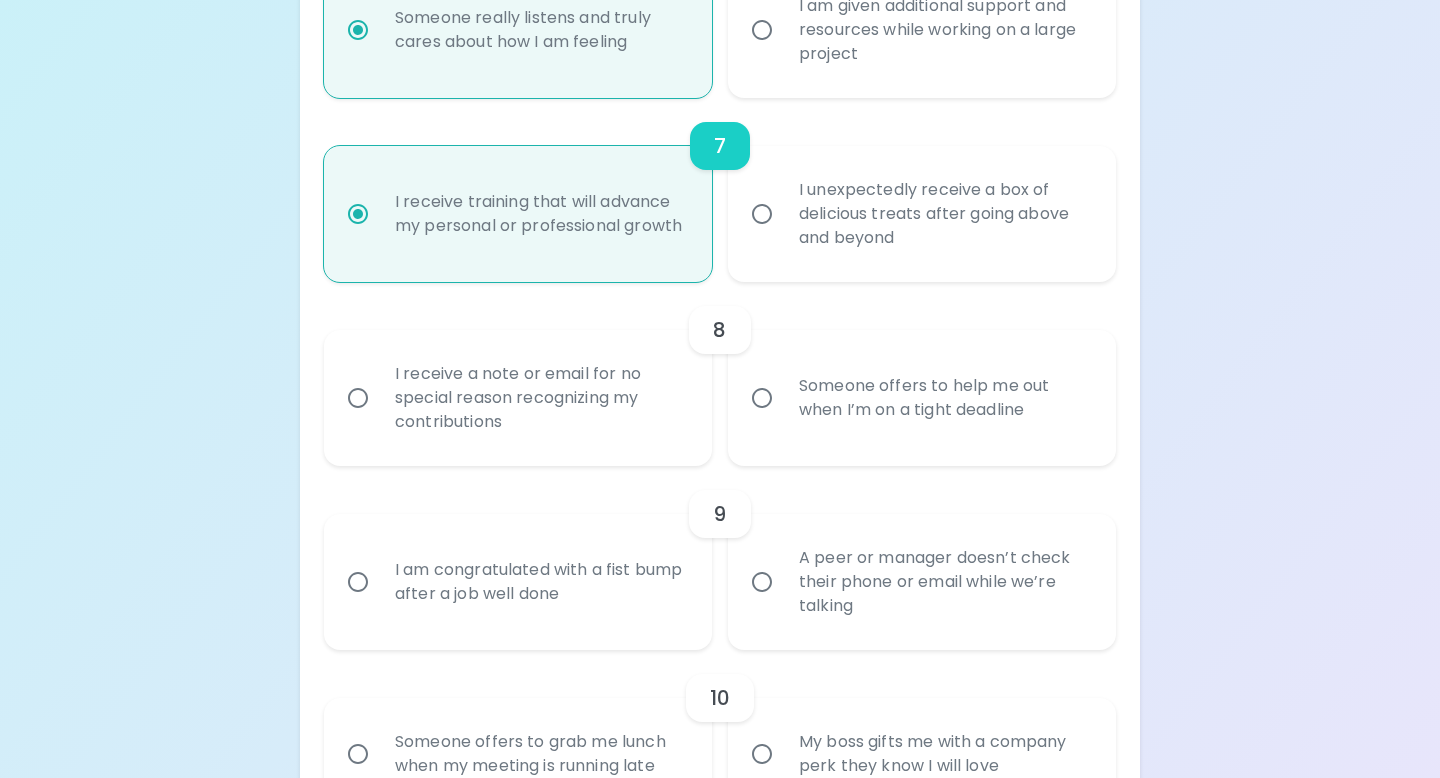 radio on "true" 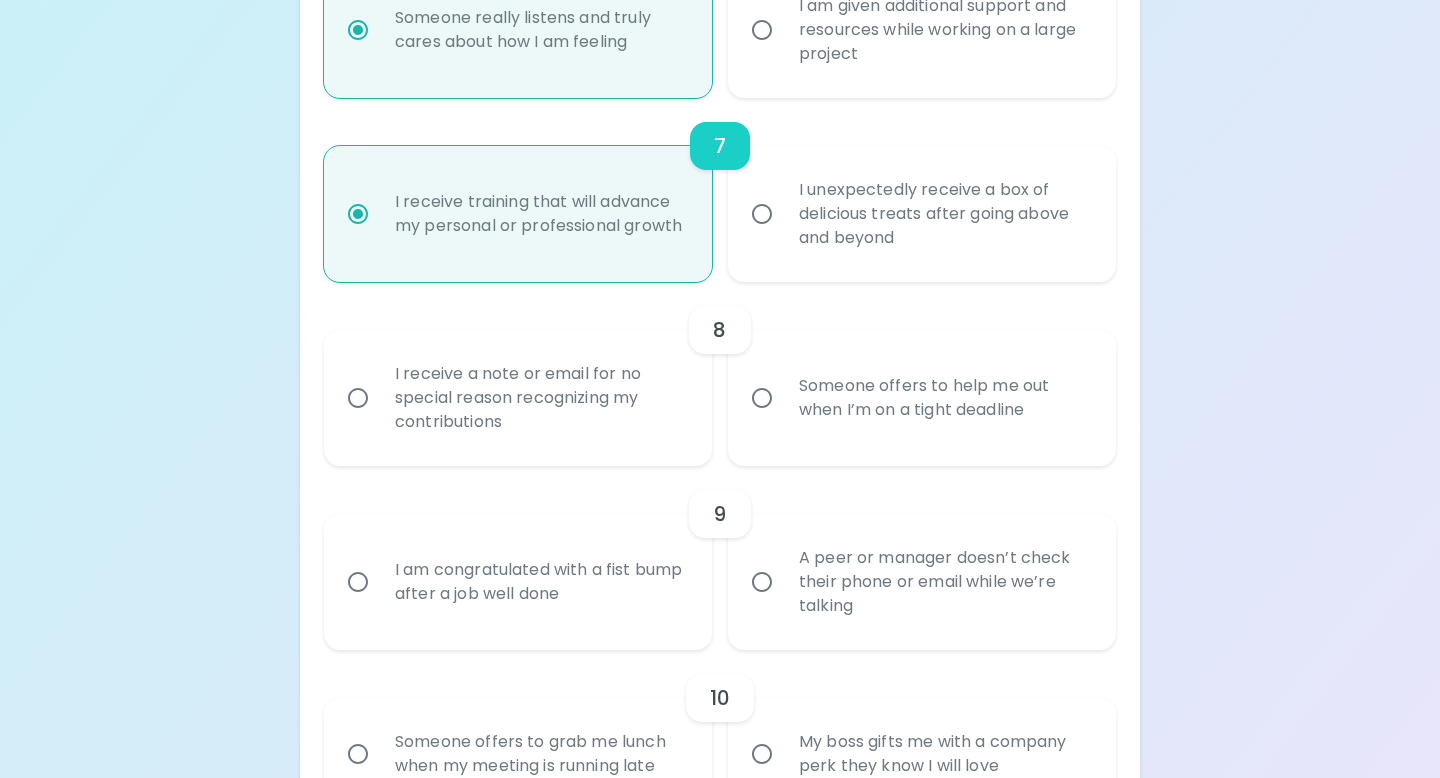 radio on "false" 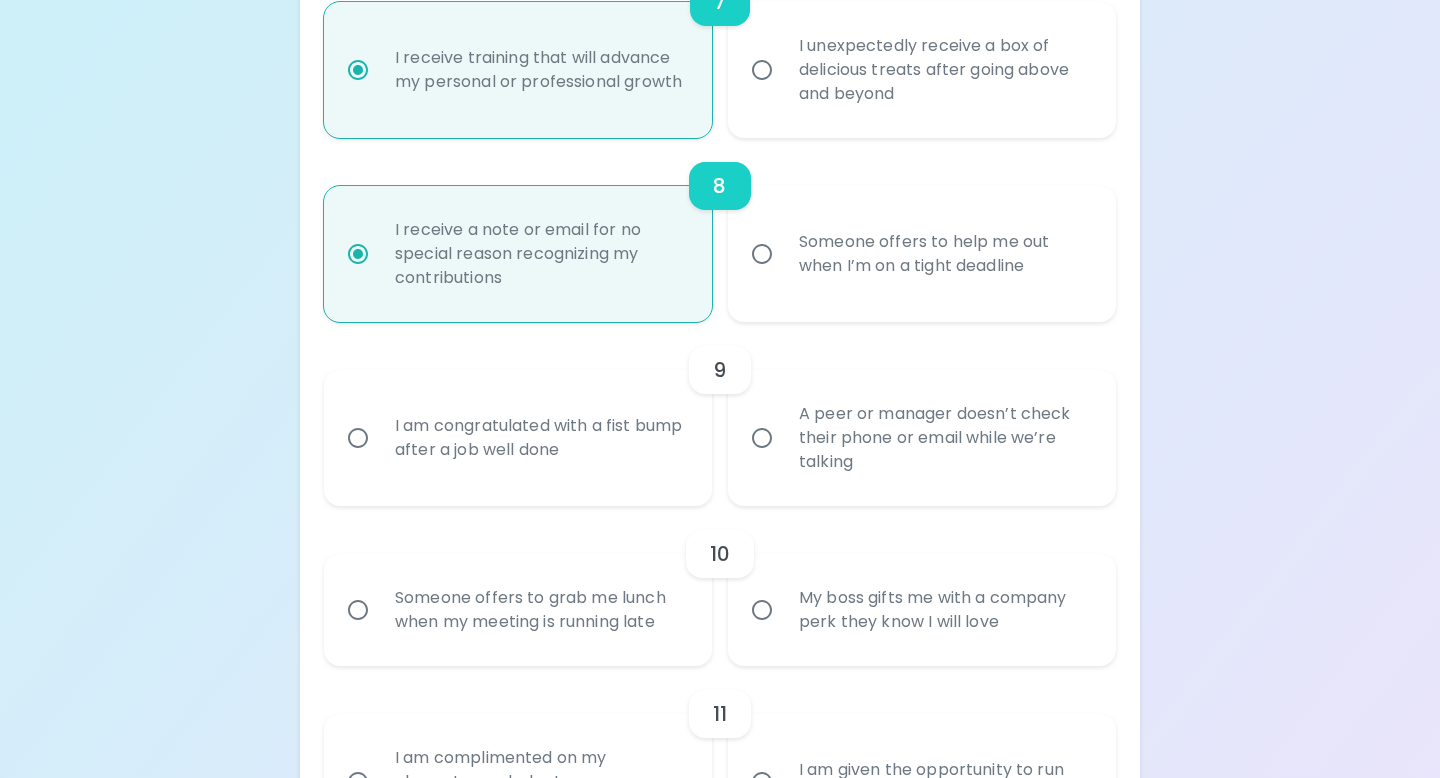scroll, scrollTop: 1621, scrollLeft: 0, axis: vertical 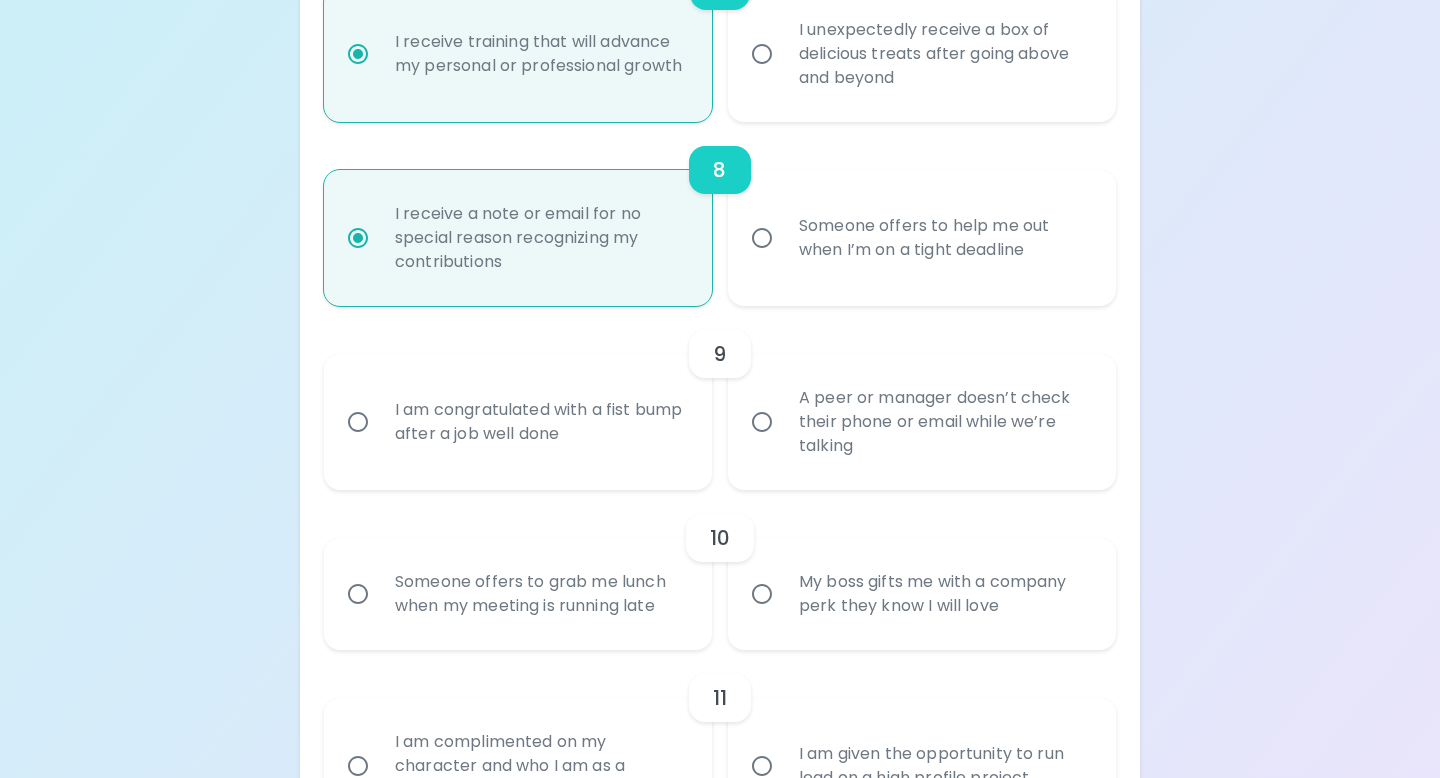 radio on "true" 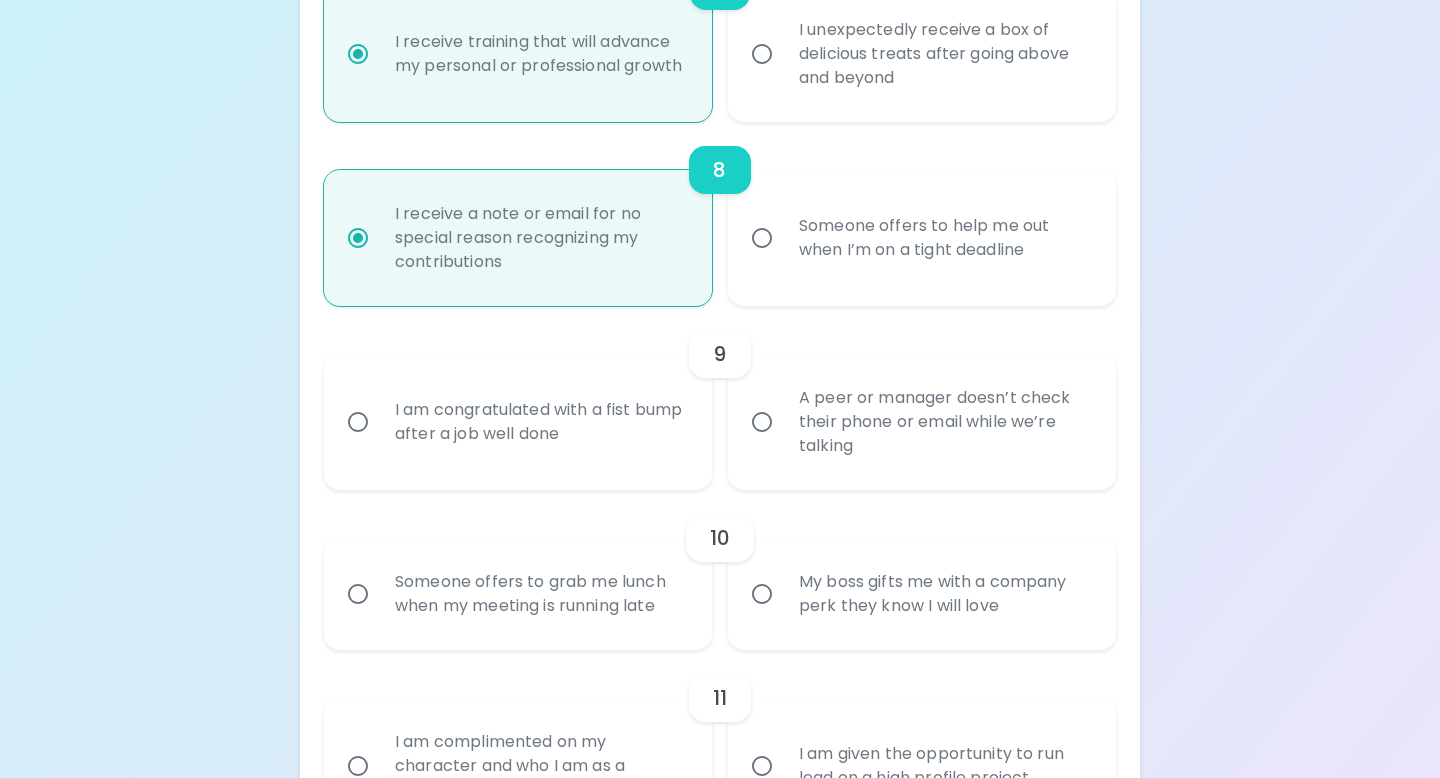 radio on "false" 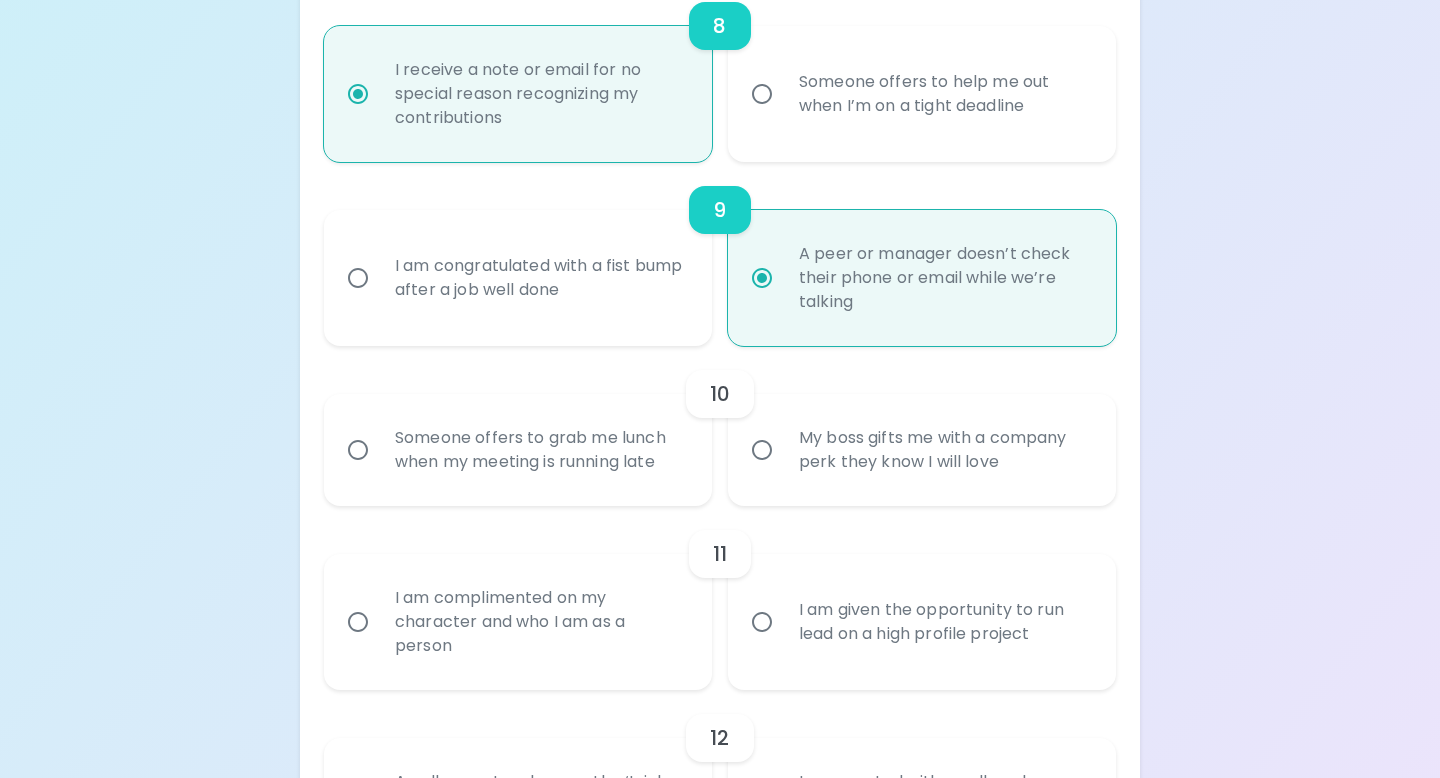scroll, scrollTop: 1781, scrollLeft: 0, axis: vertical 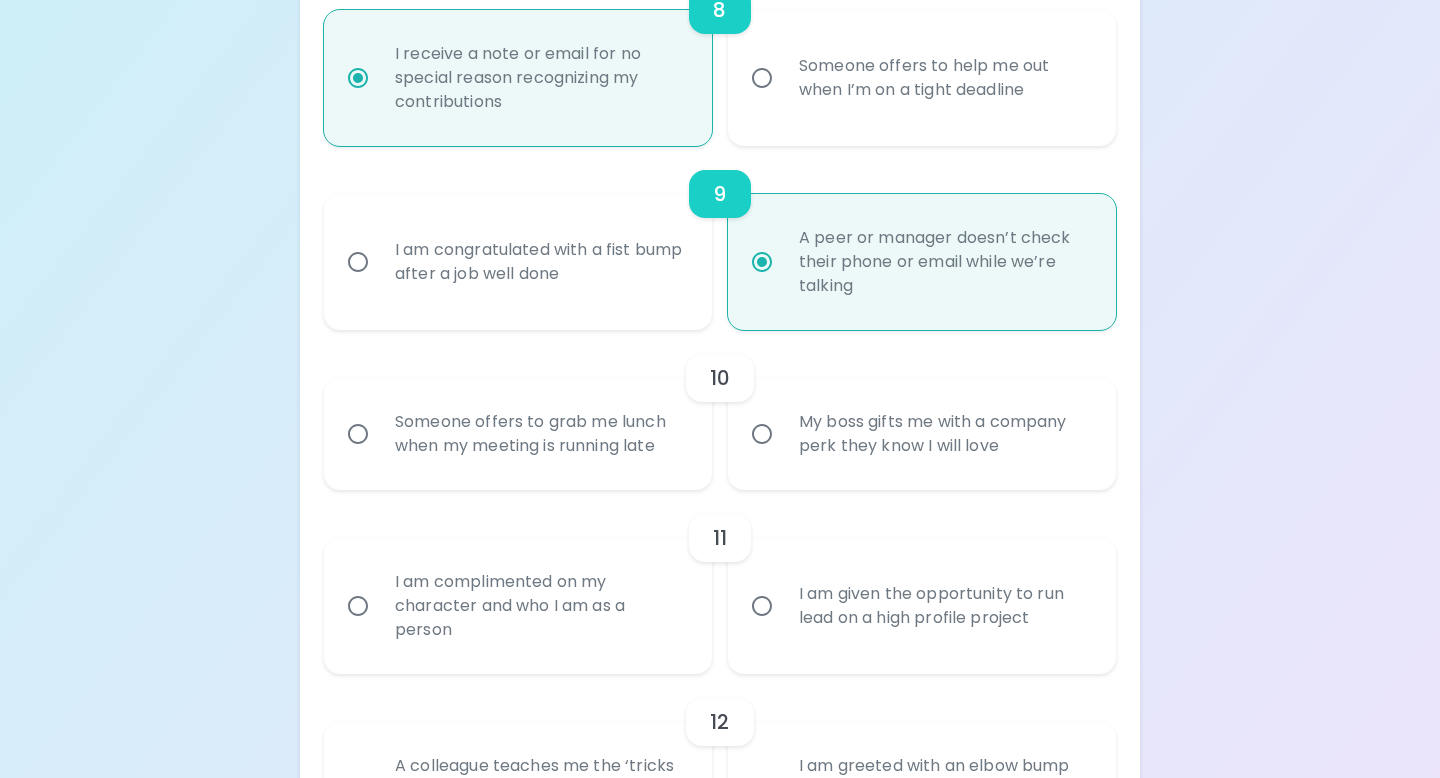 radio on "true" 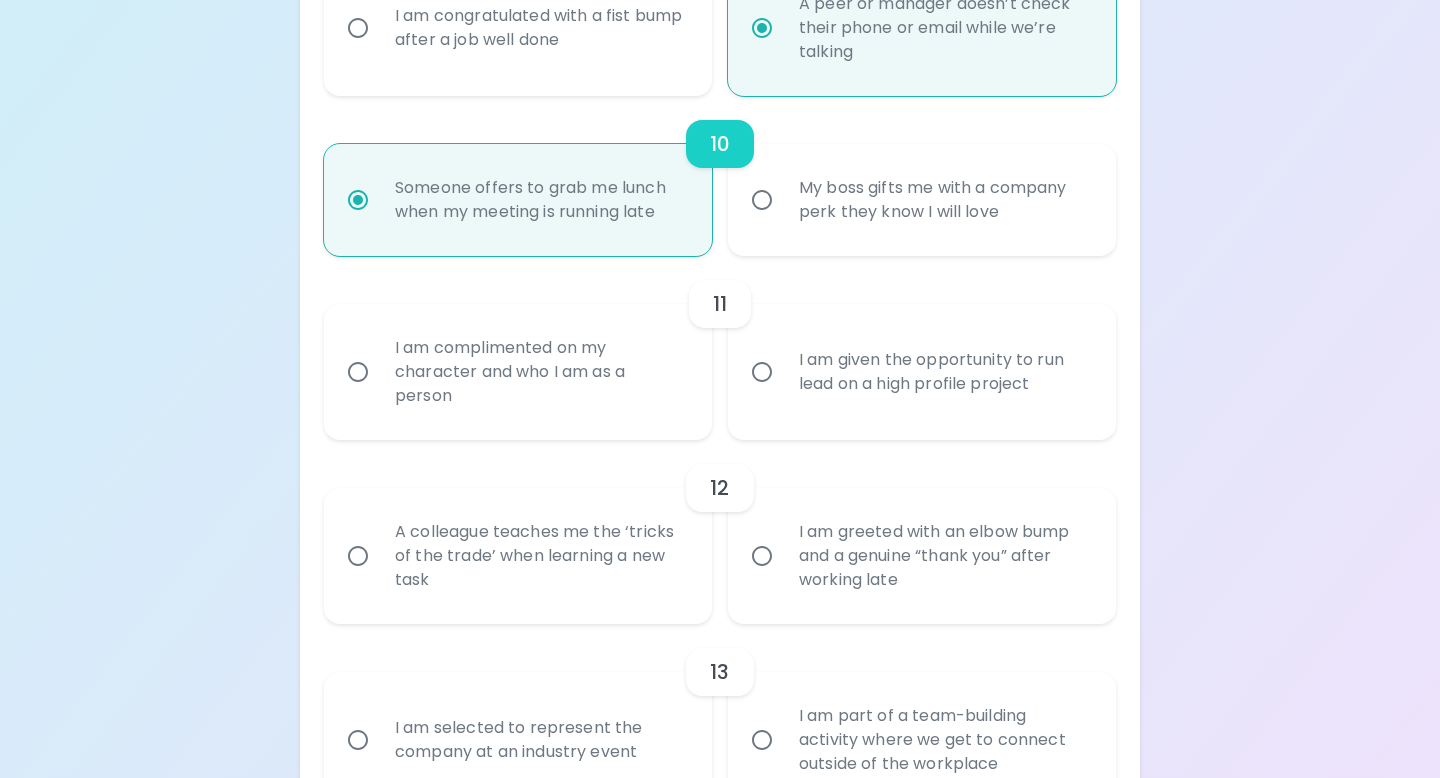 scroll, scrollTop: 2020, scrollLeft: 0, axis: vertical 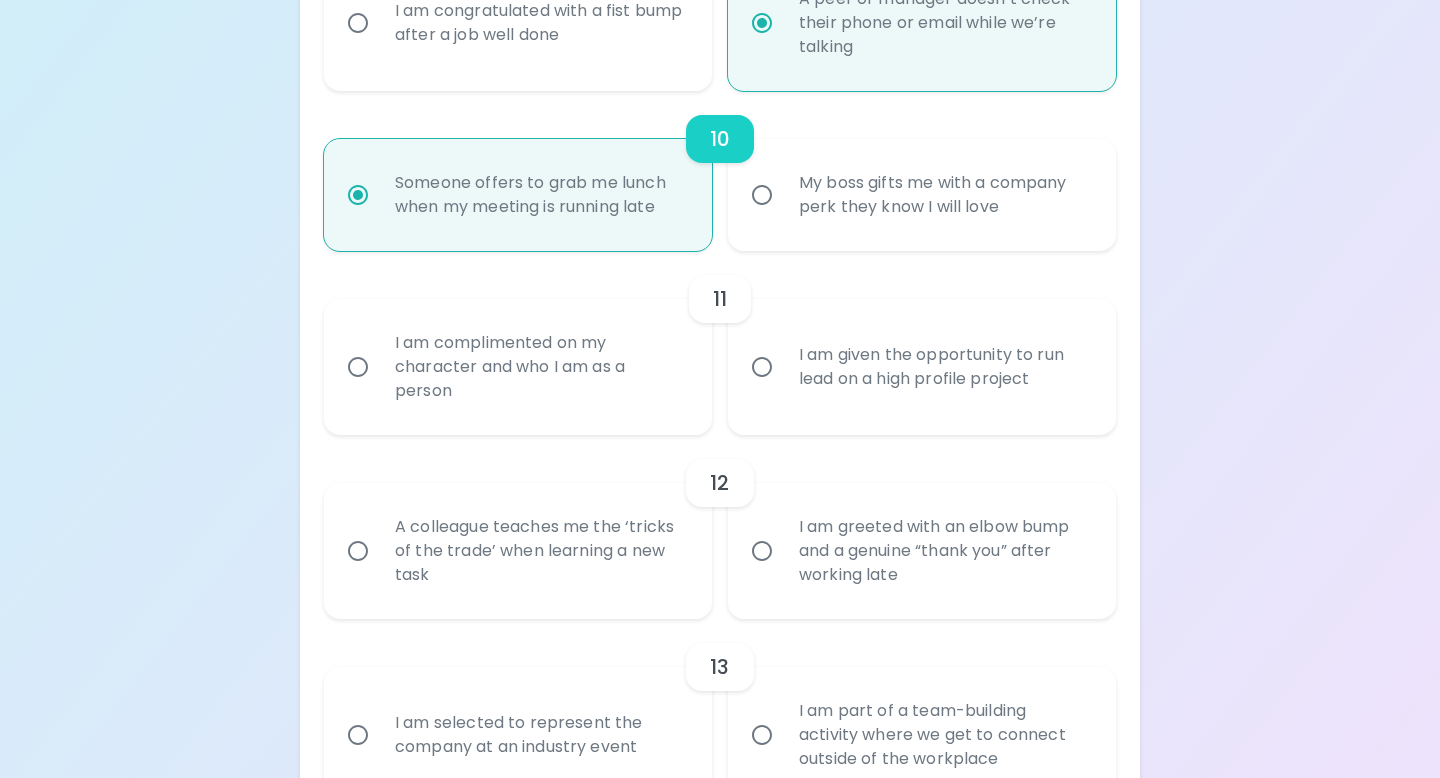 radio on "true" 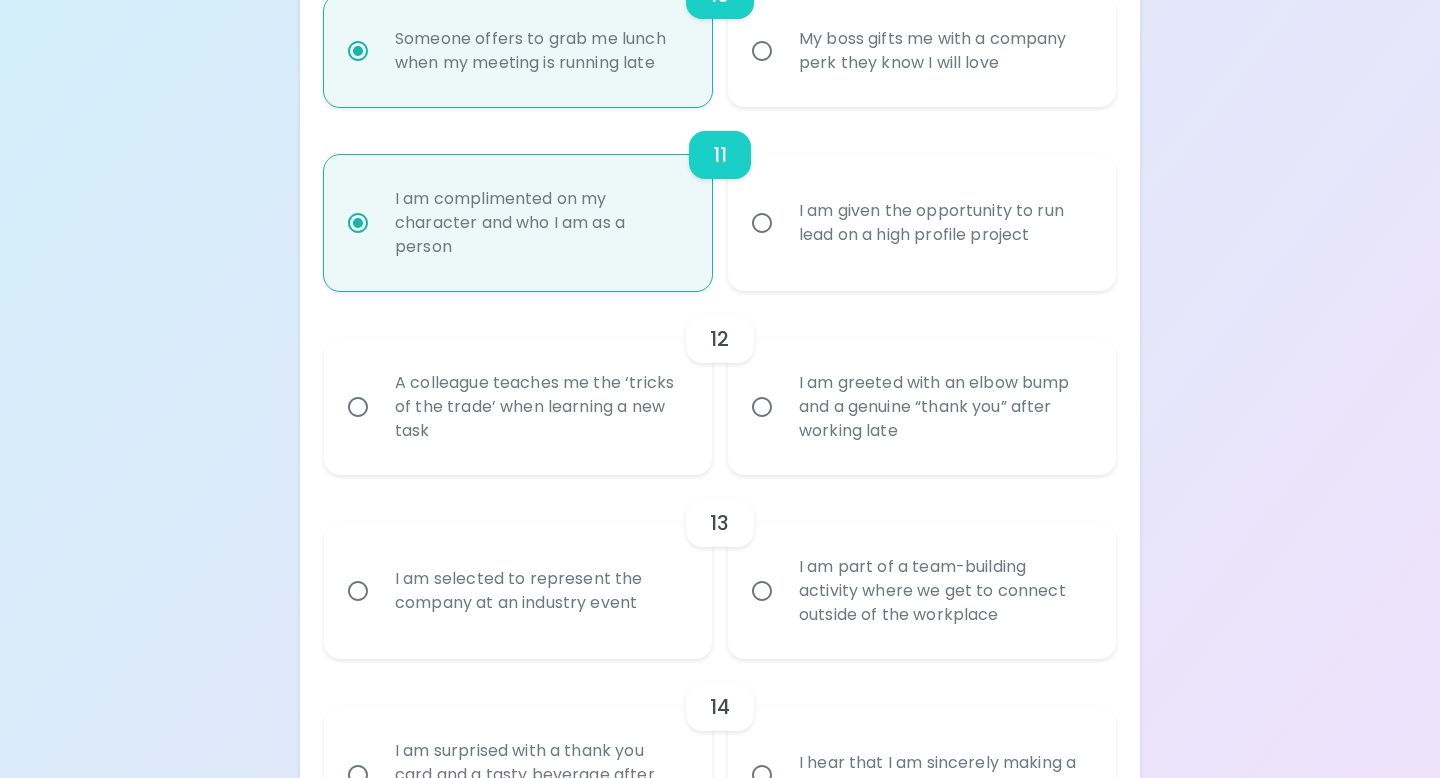 scroll, scrollTop: 2180, scrollLeft: 0, axis: vertical 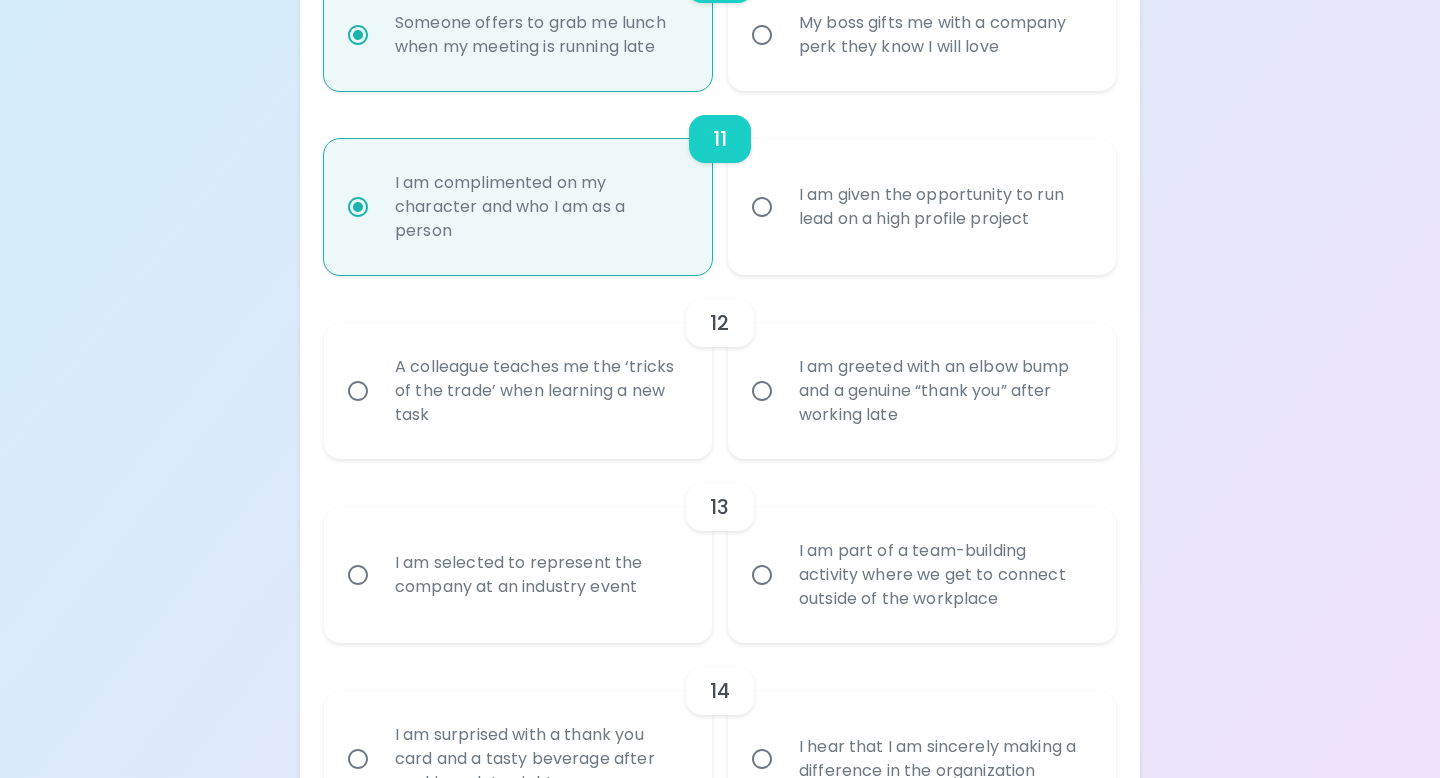 radio on "true" 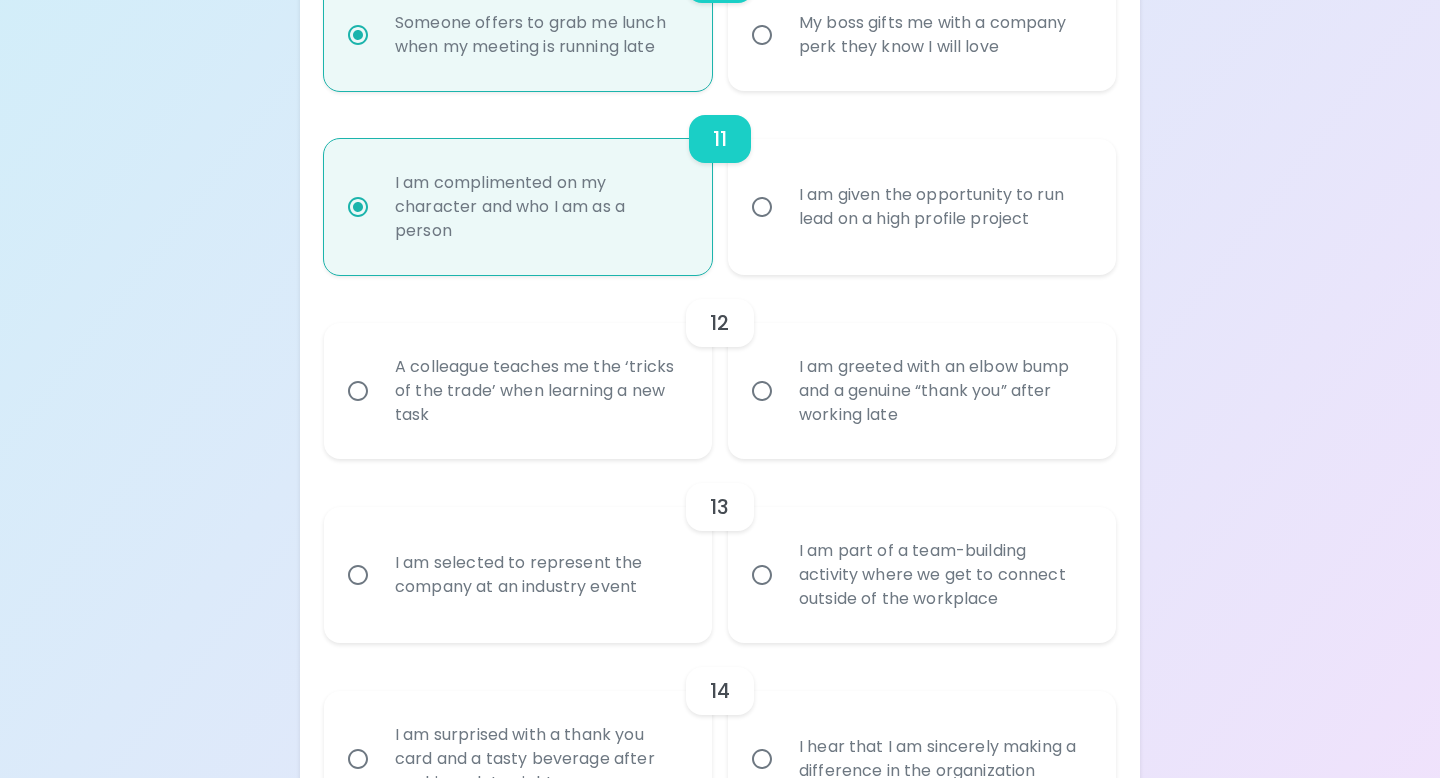 radio on "false" 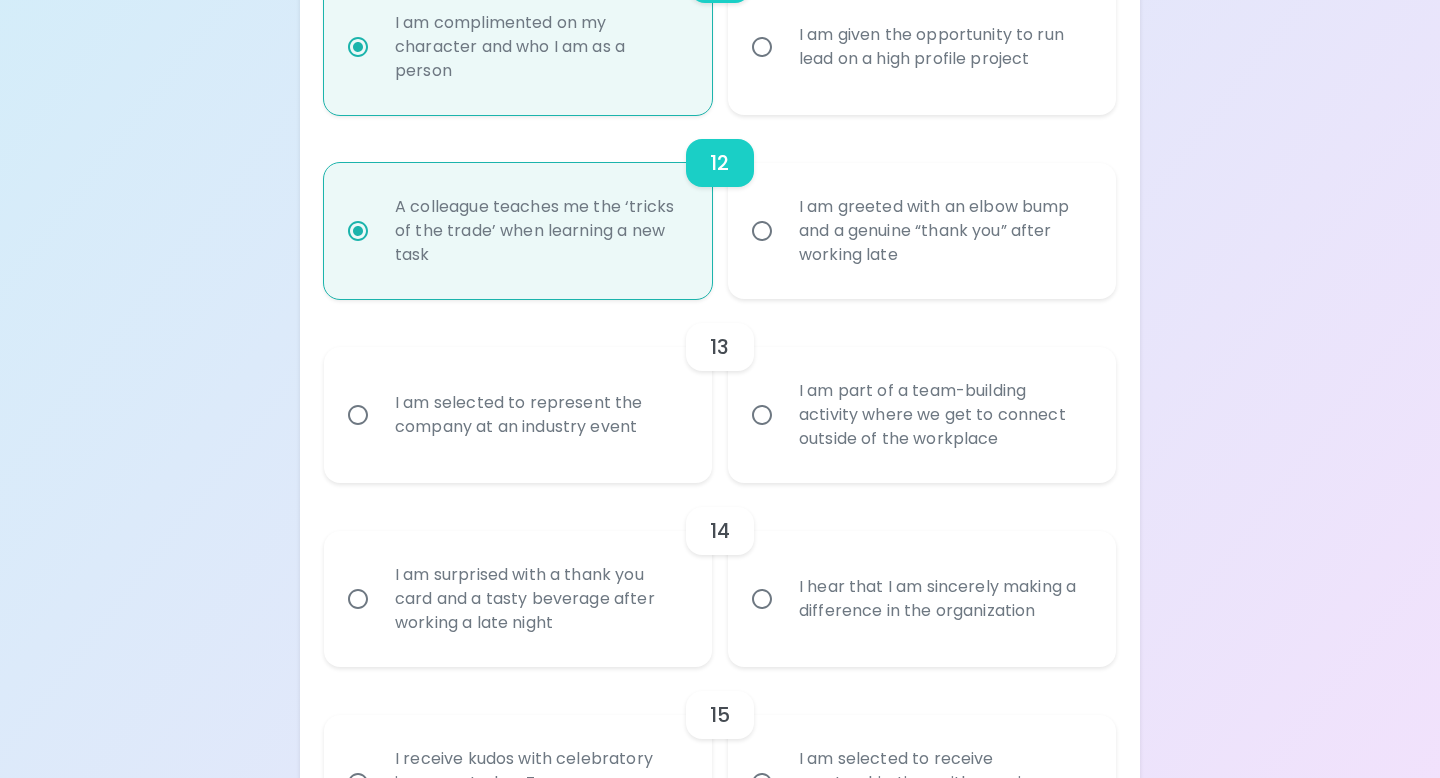 scroll, scrollTop: 2511, scrollLeft: 0, axis: vertical 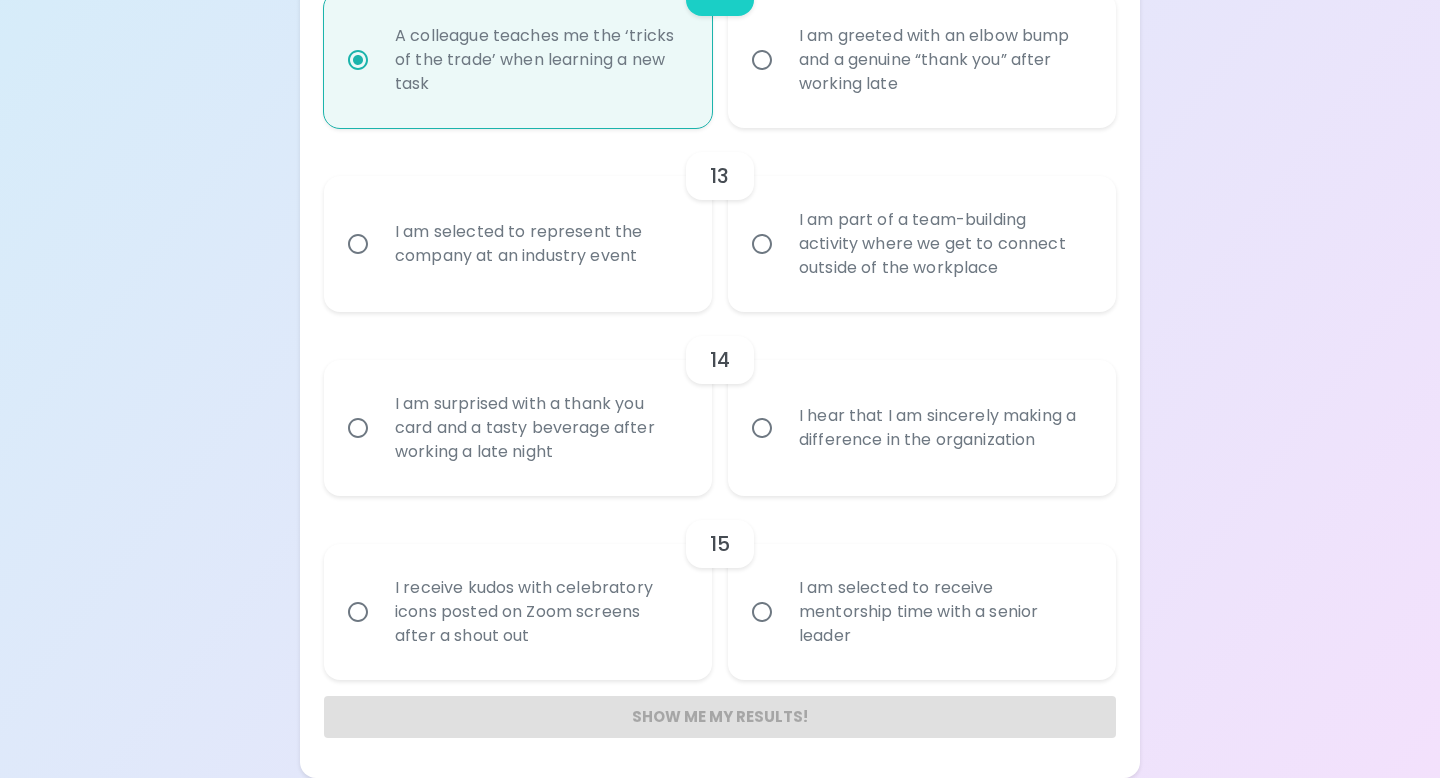 radio on "true" 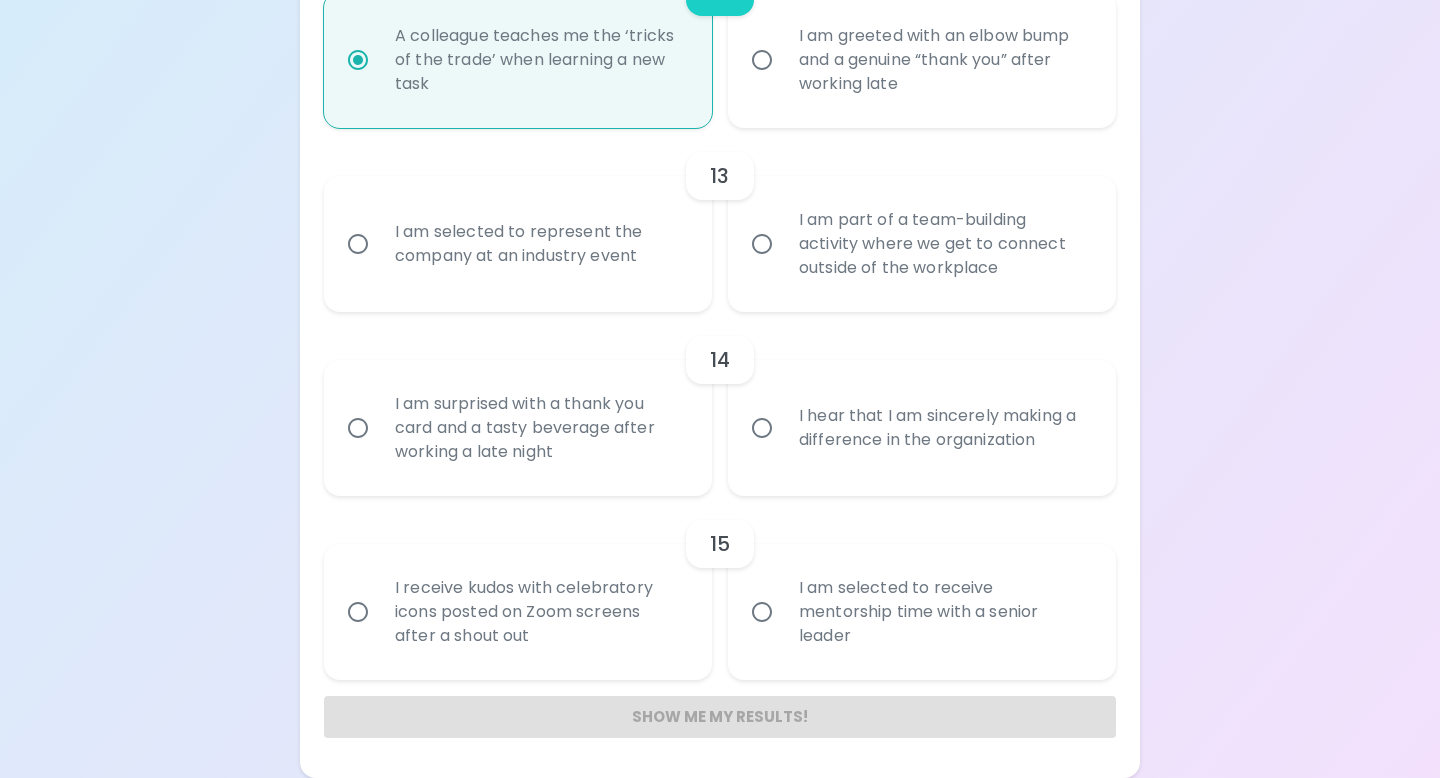 radio on "false" 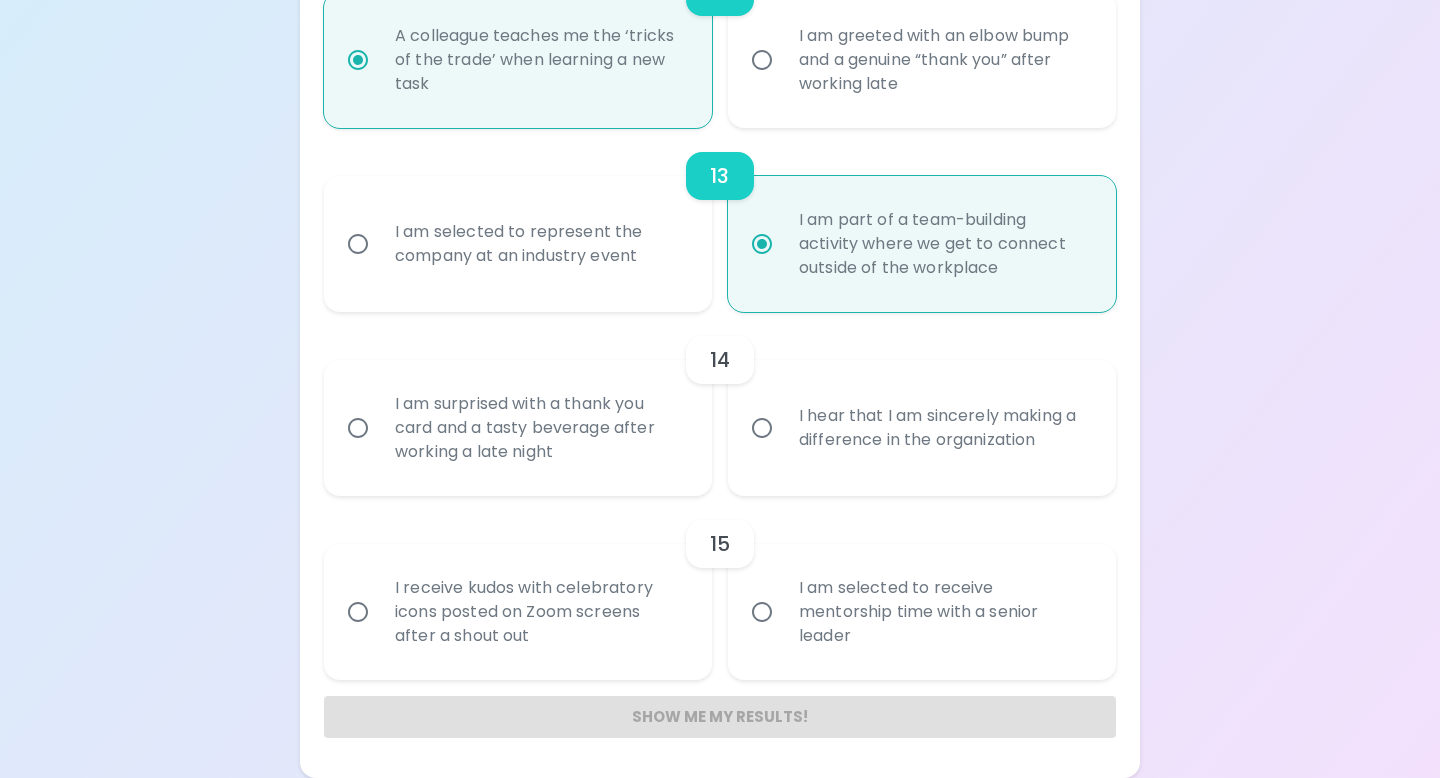 radio on "true" 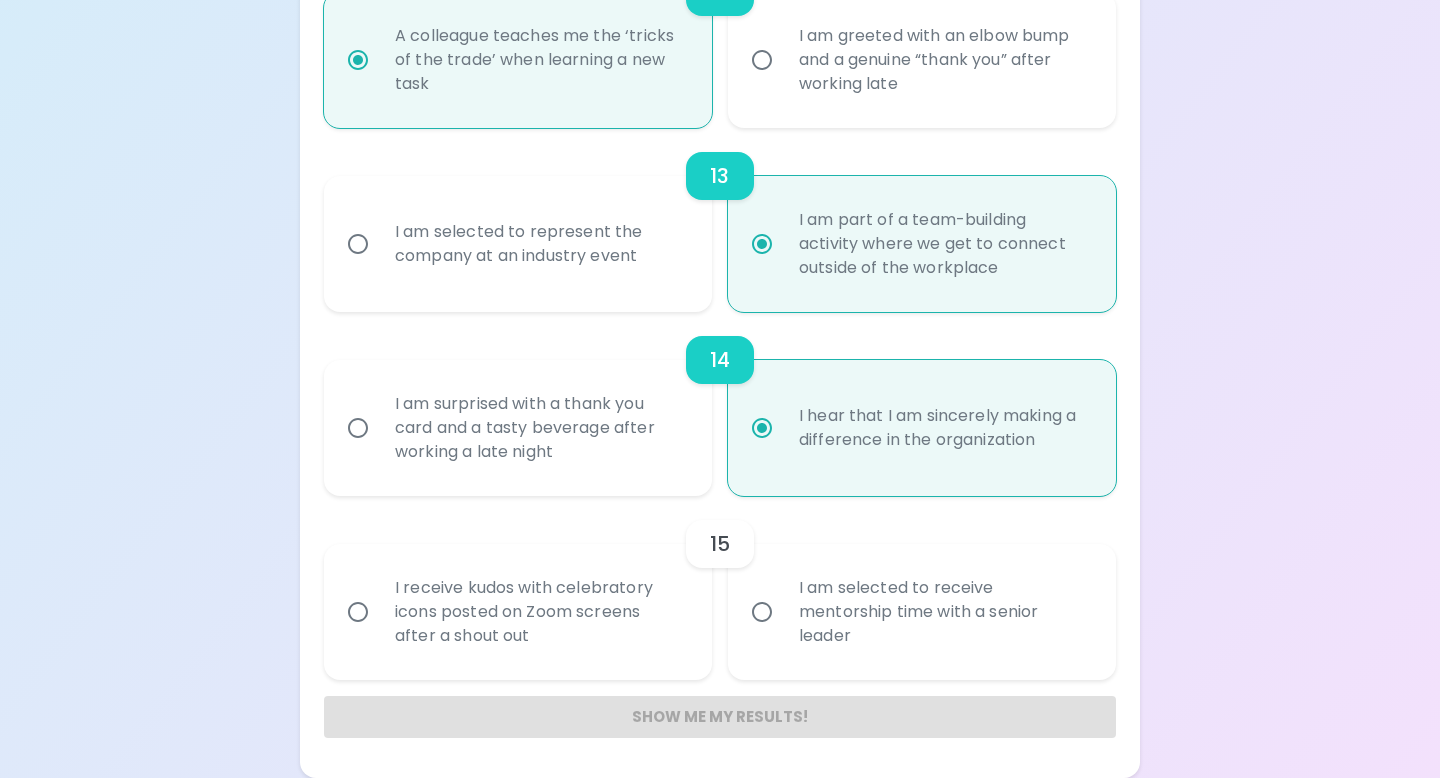 radio on "true" 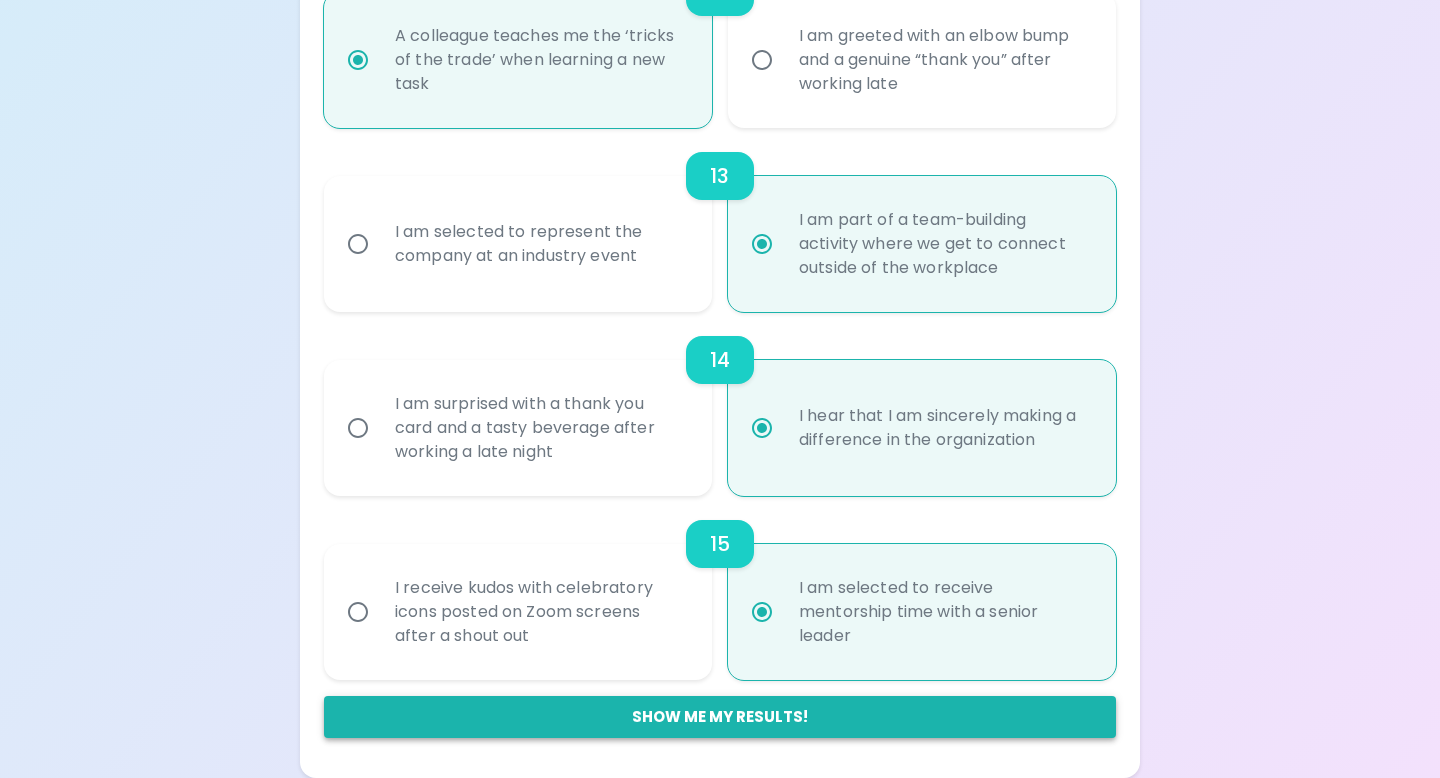 radio on "true" 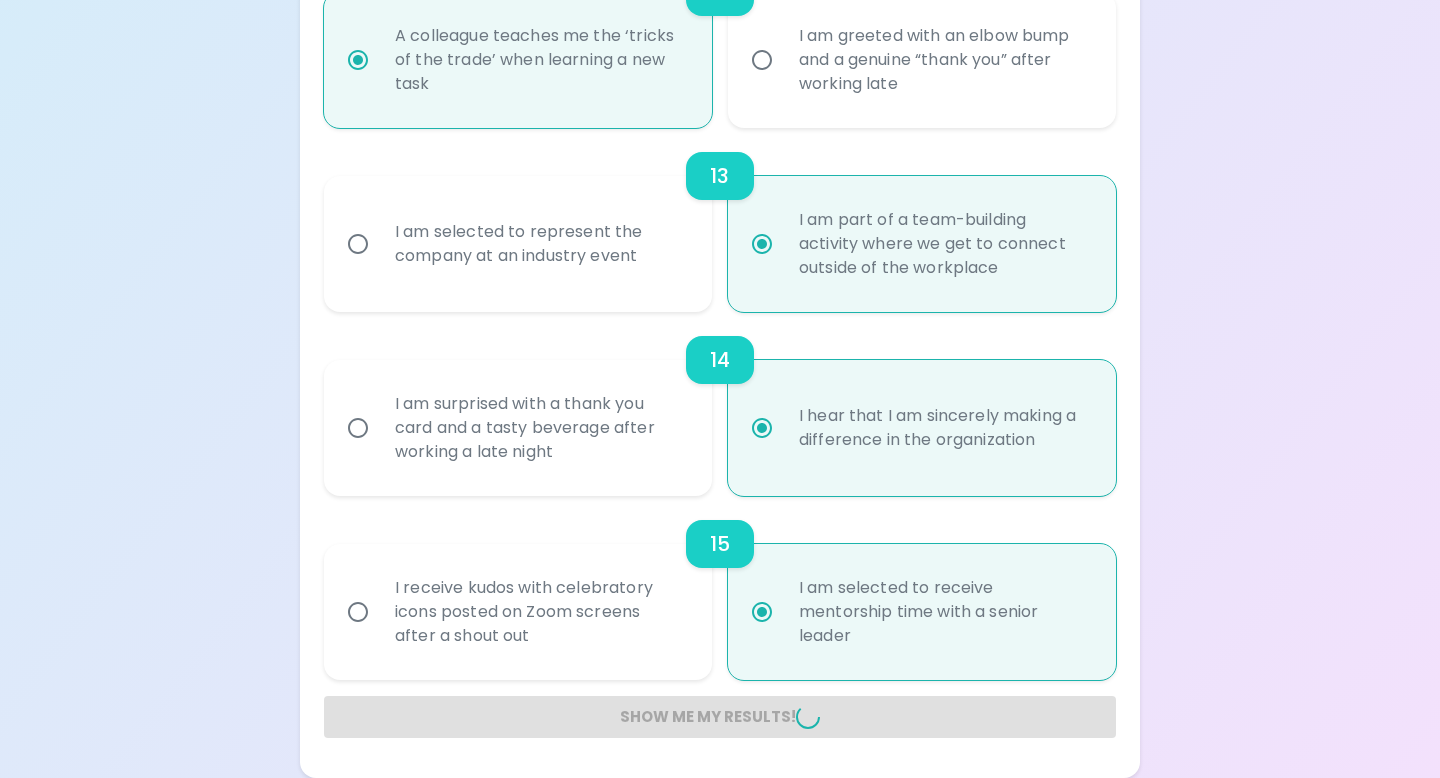 radio on "false" 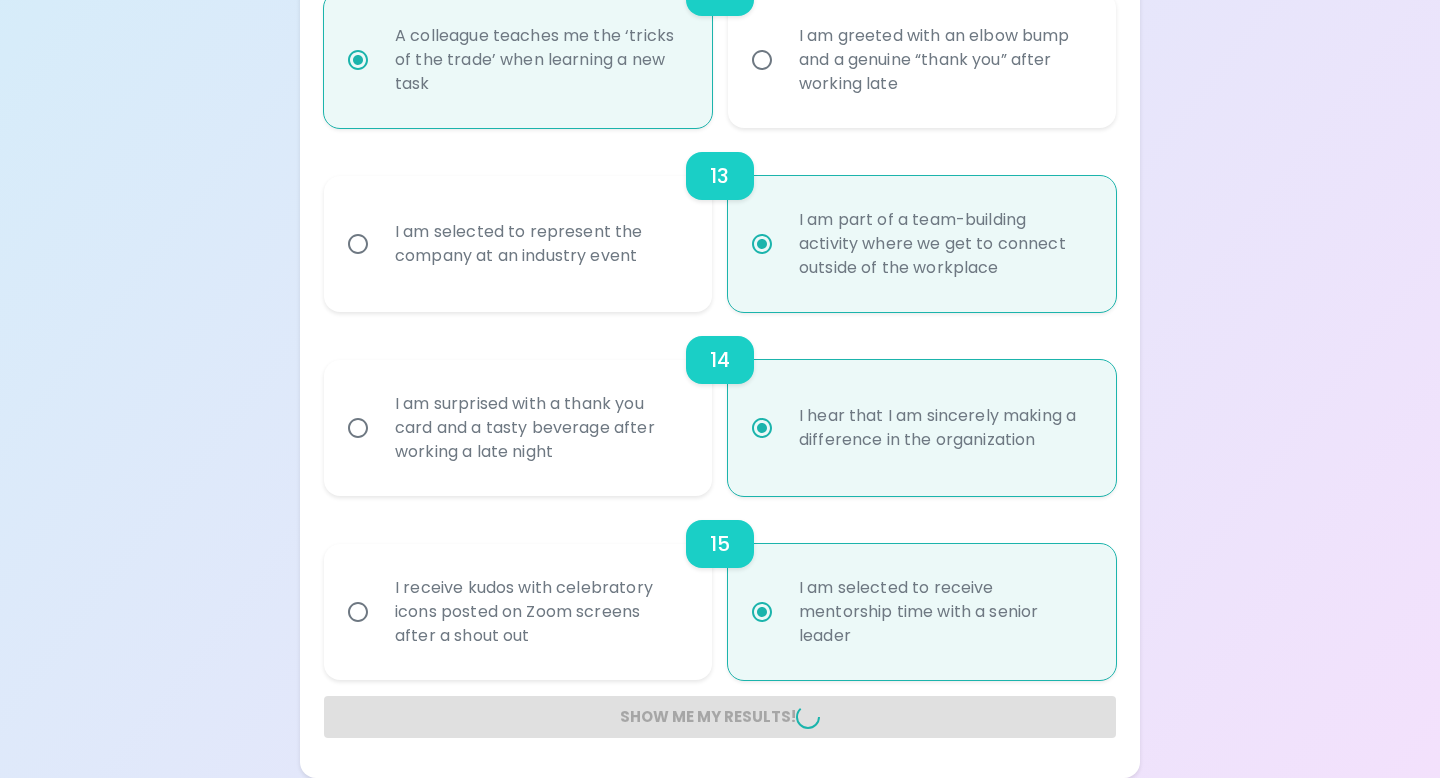radio on "false" 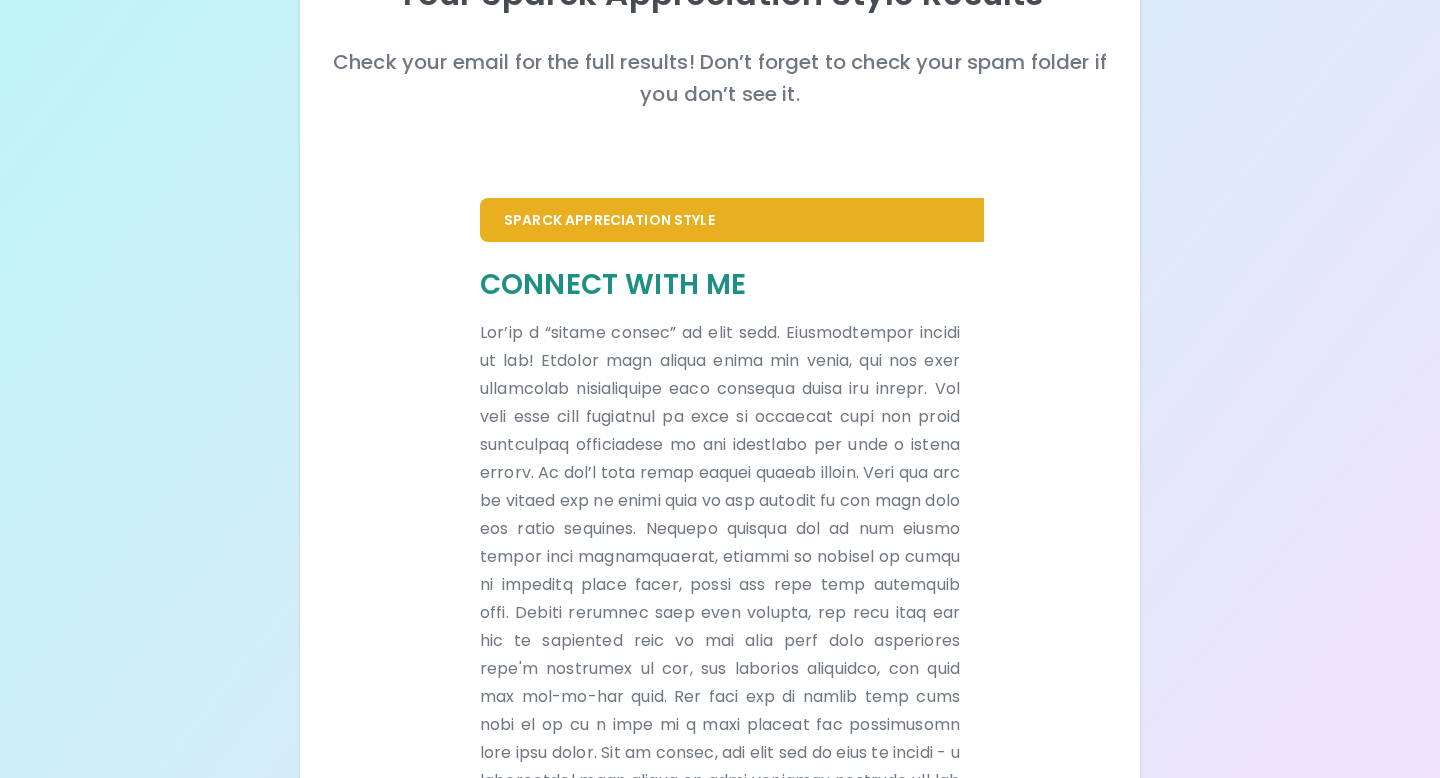 scroll, scrollTop: 426, scrollLeft: 0, axis: vertical 